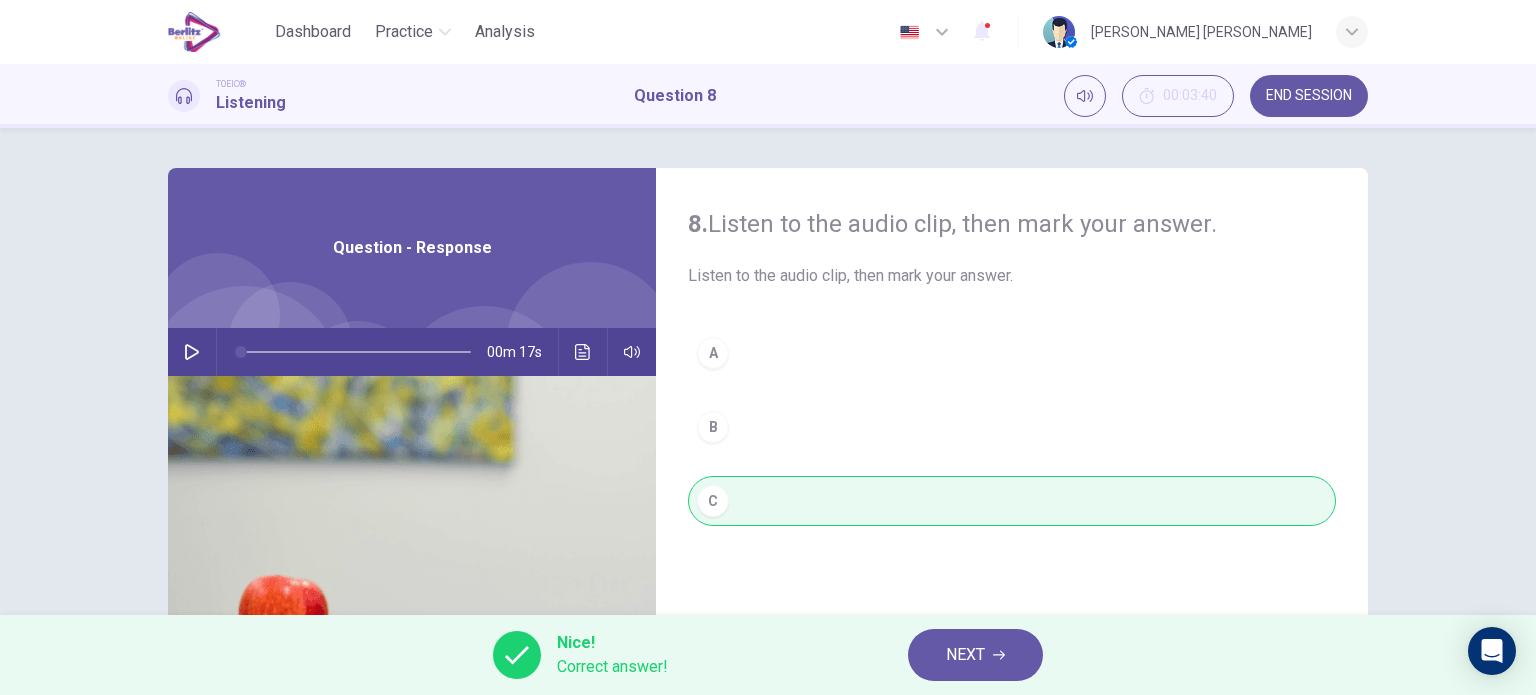scroll, scrollTop: 0, scrollLeft: 0, axis: both 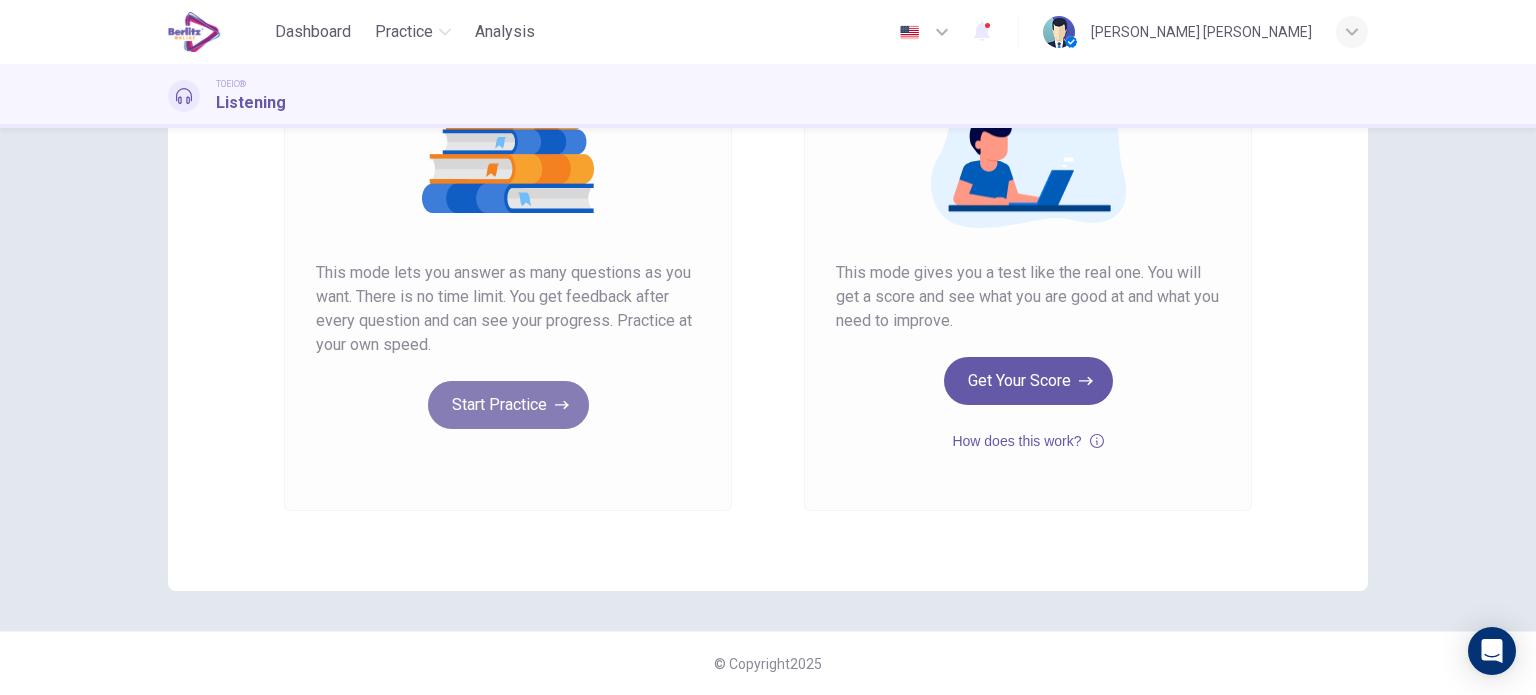click on "Start Practice" at bounding box center (508, 405) 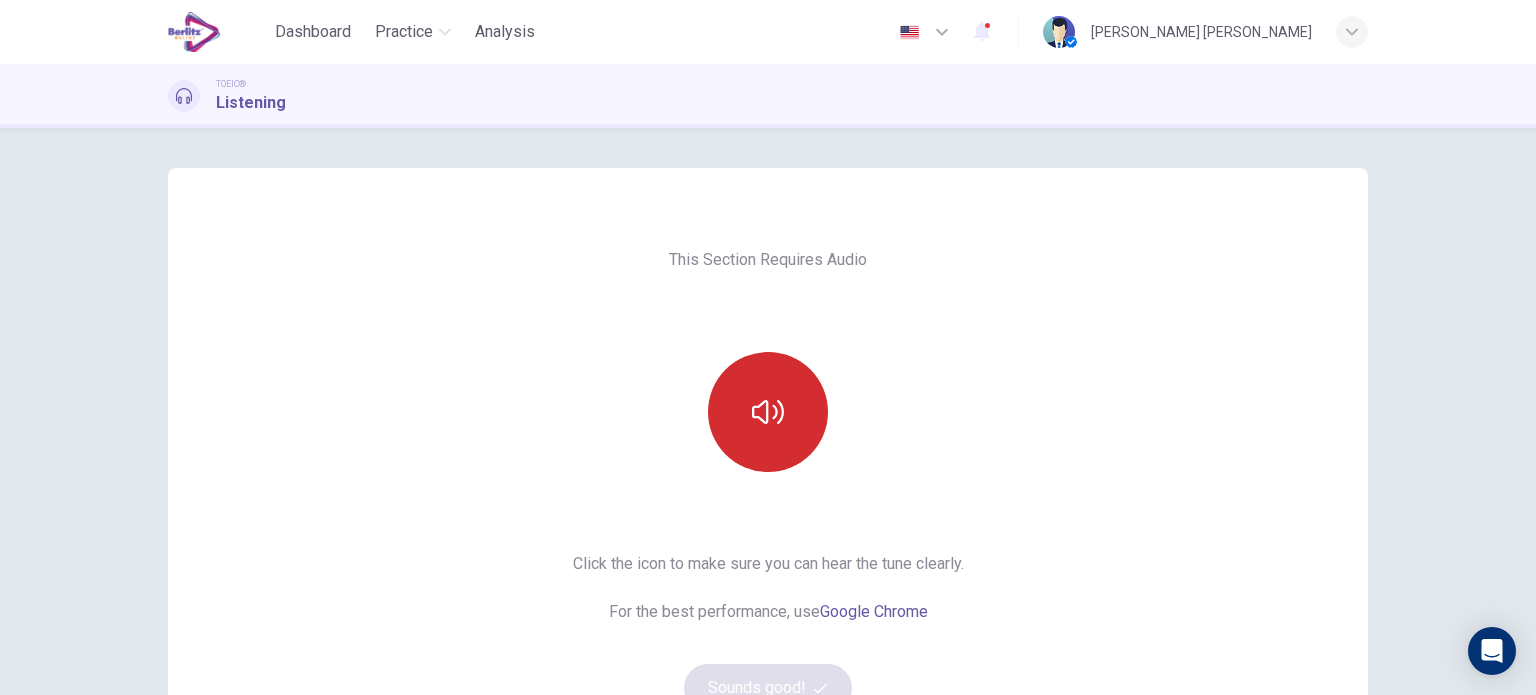 click at bounding box center [768, 412] 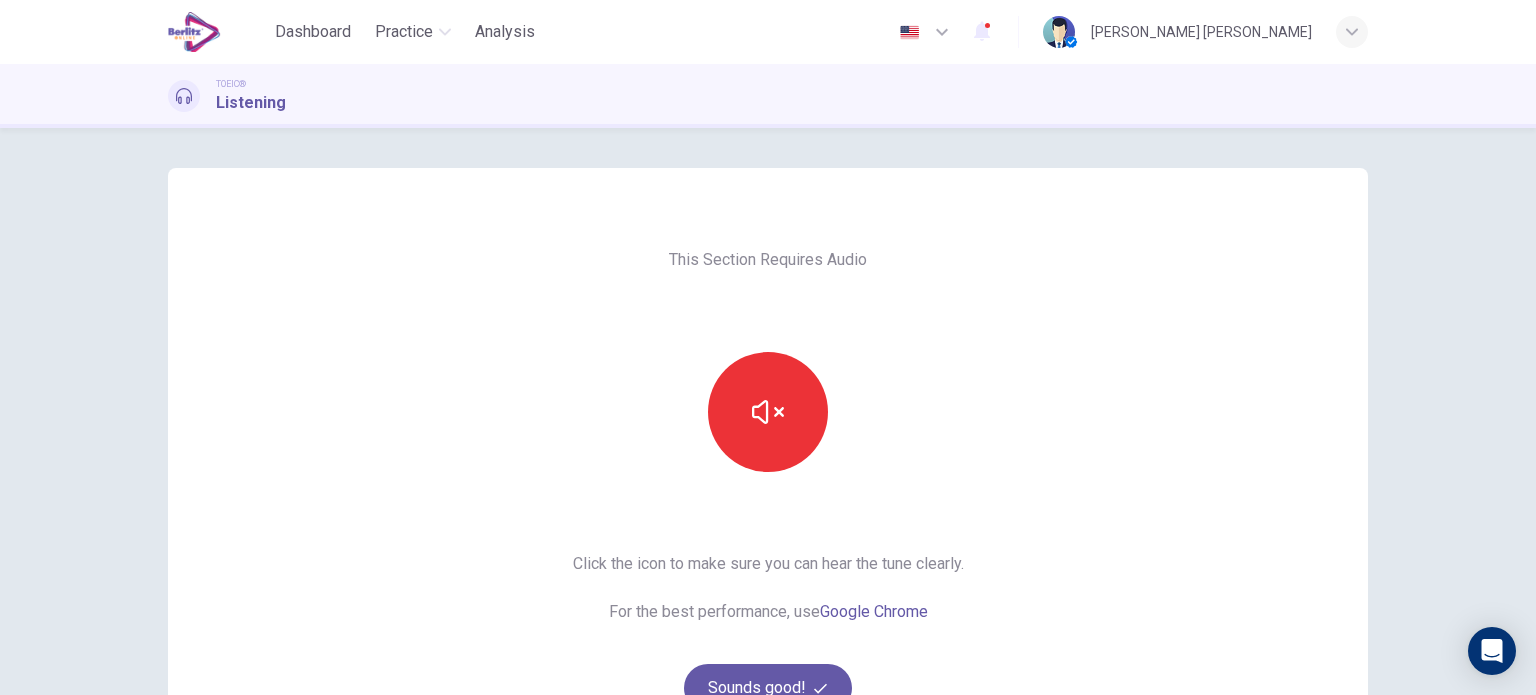 scroll, scrollTop: 200, scrollLeft: 0, axis: vertical 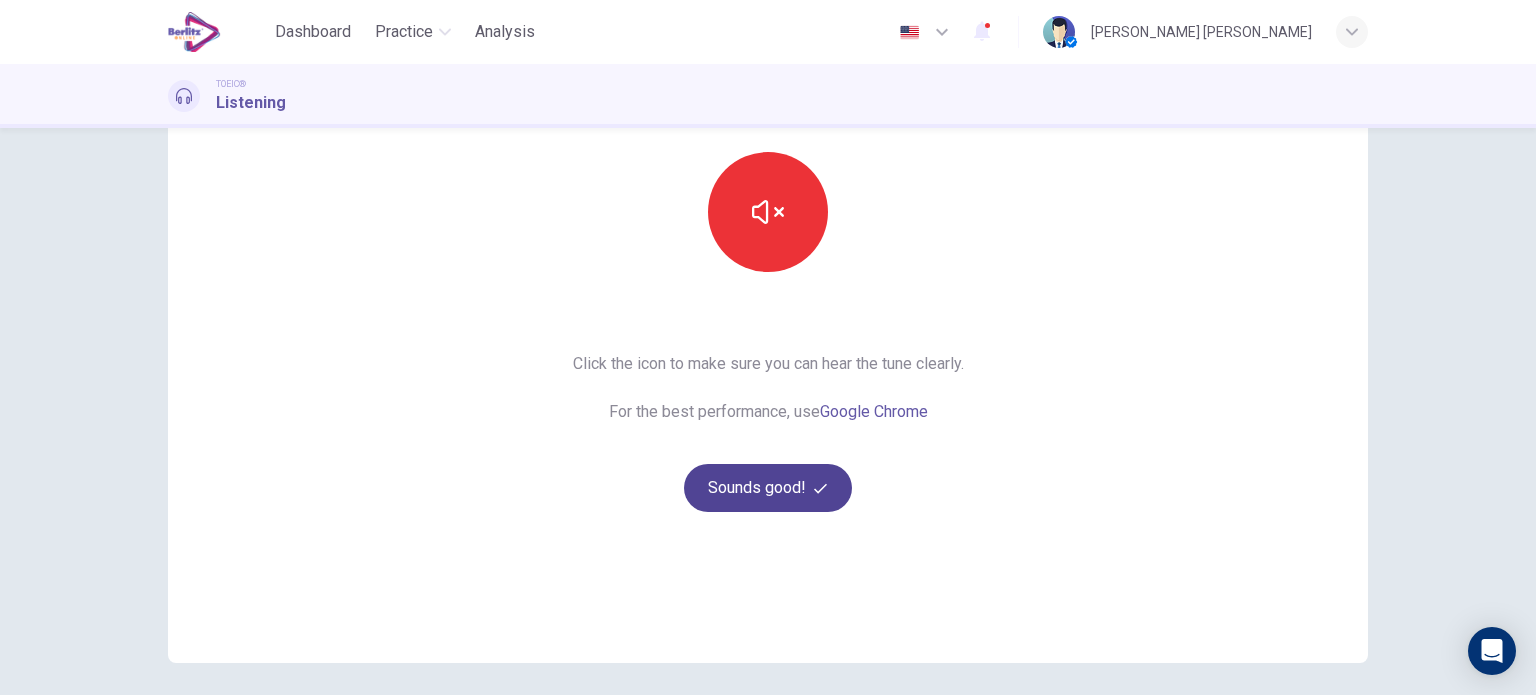 click on "Sounds good!" at bounding box center [768, 488] 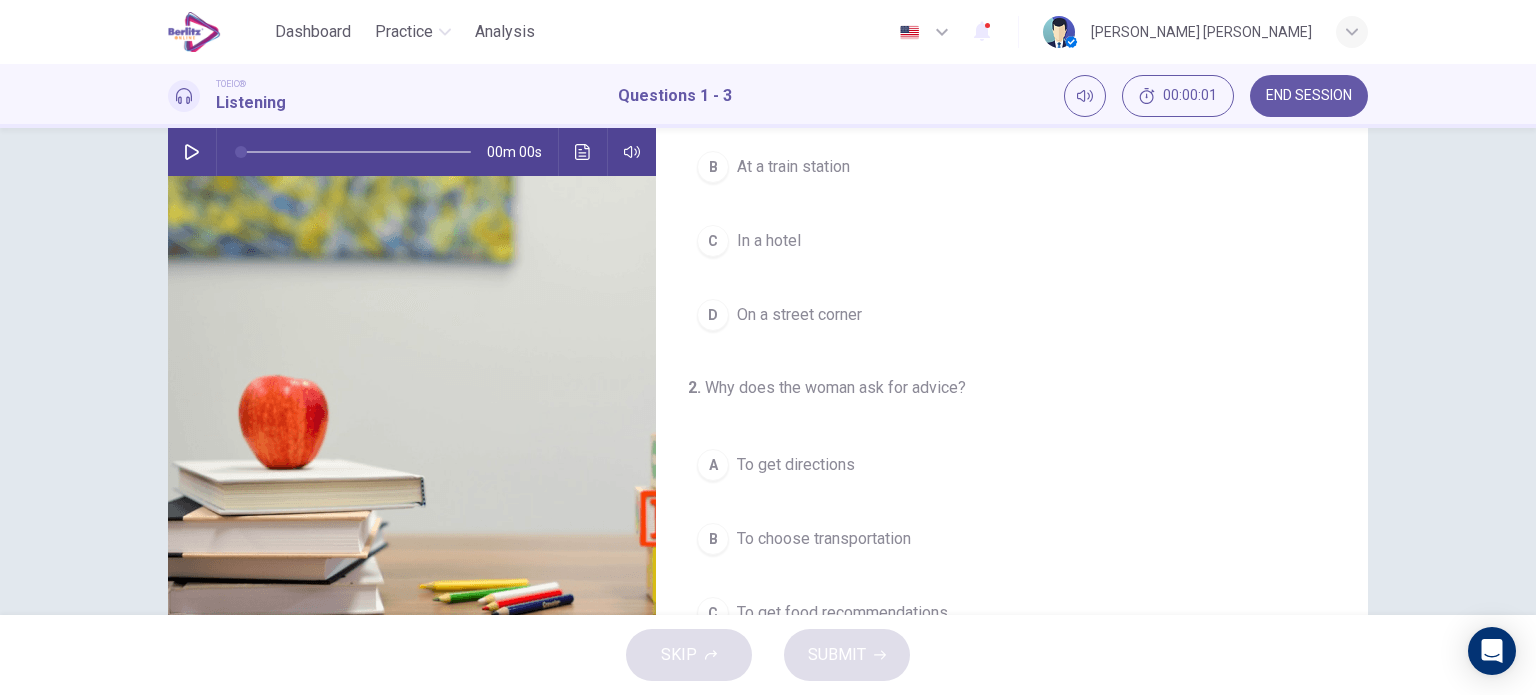 click at bounding box center [192, 152] 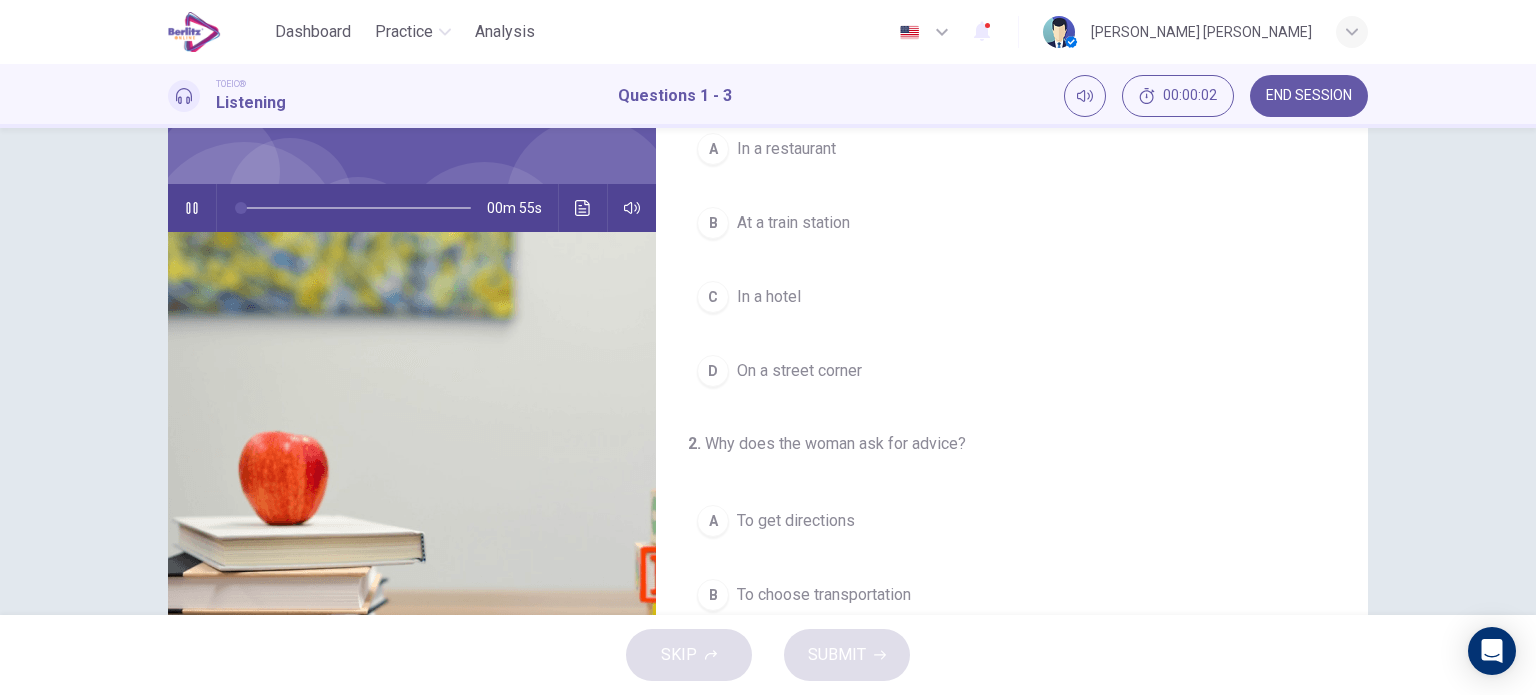 scroll, scrollTop: 0, scrollLeft: 0, axis: both 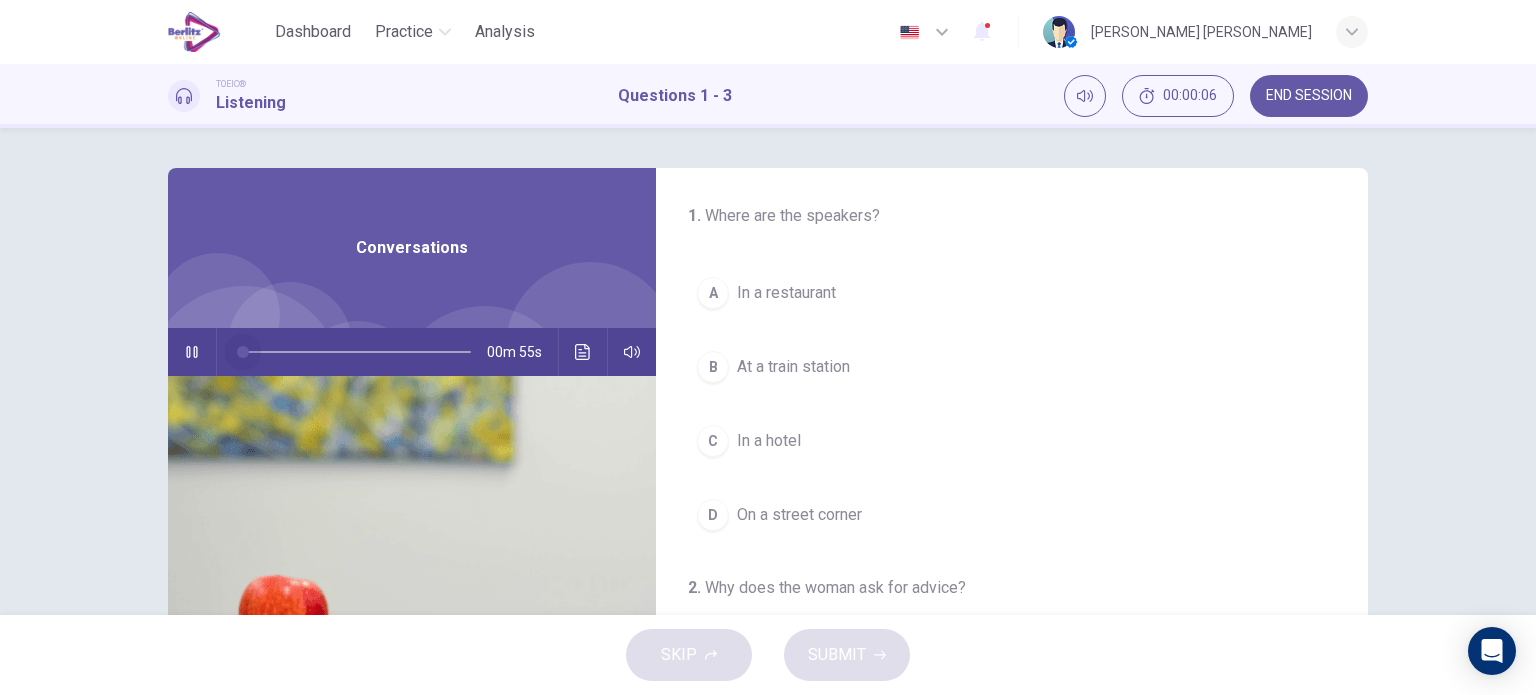 drag, startPoint x: 259, startPoint y: 351, endPoint x: 77, endPoint y: 347, distance: 182.04395 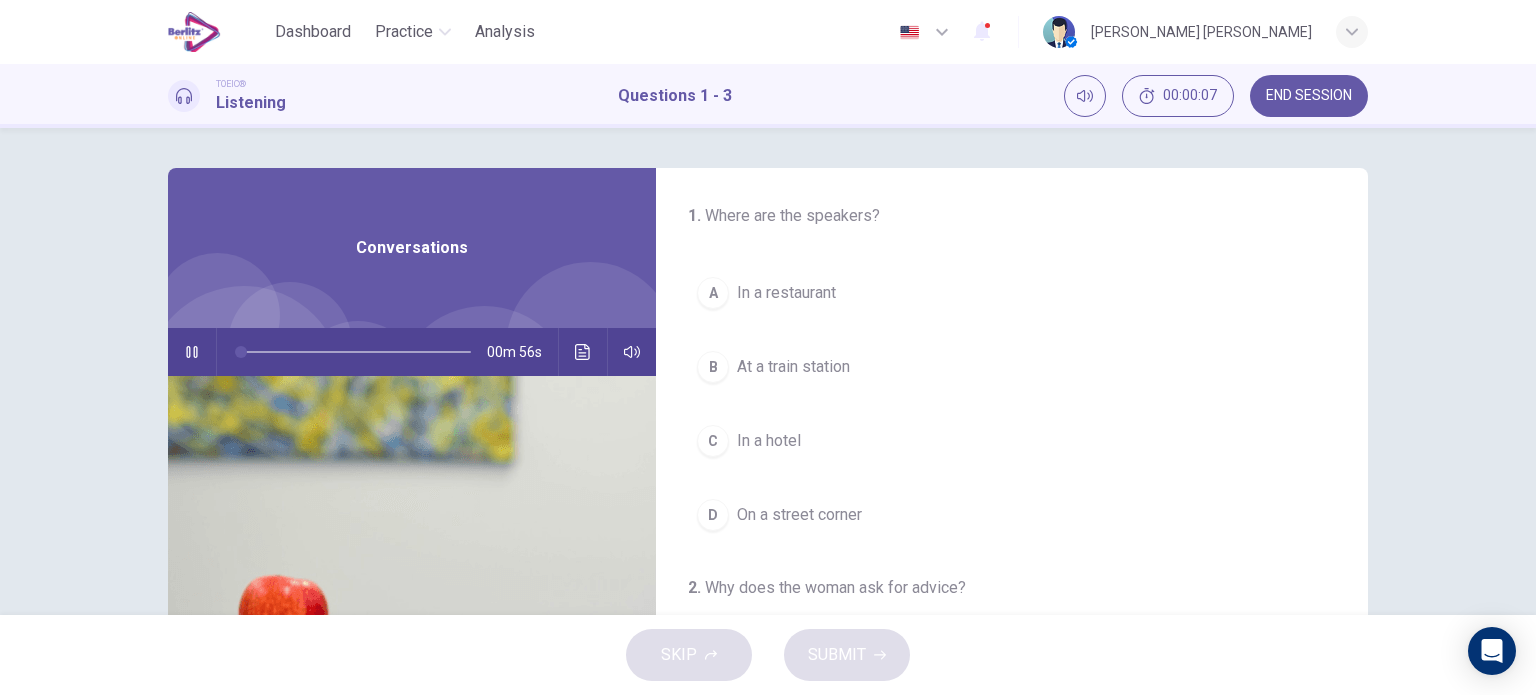 click 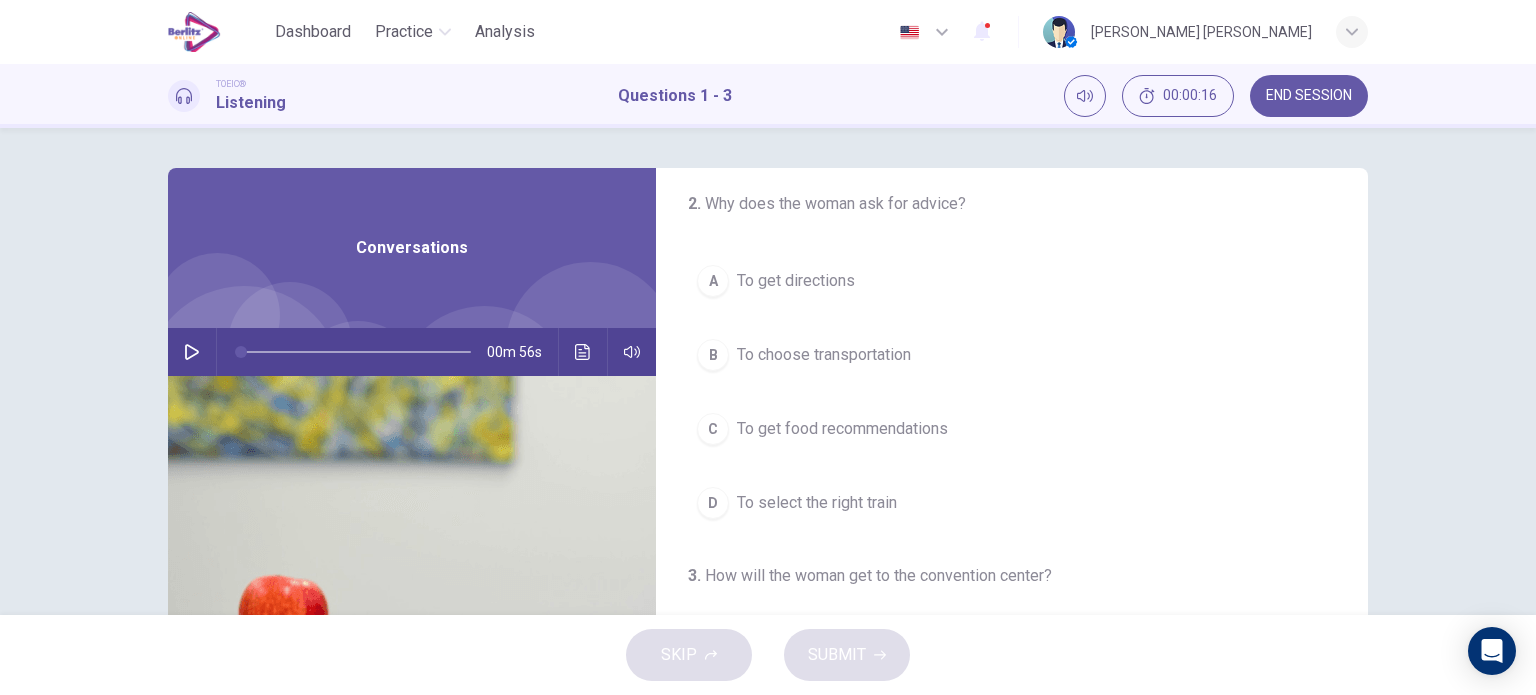 scroll, scrollTop: 452, scrollLeft: 0, axis: vertical 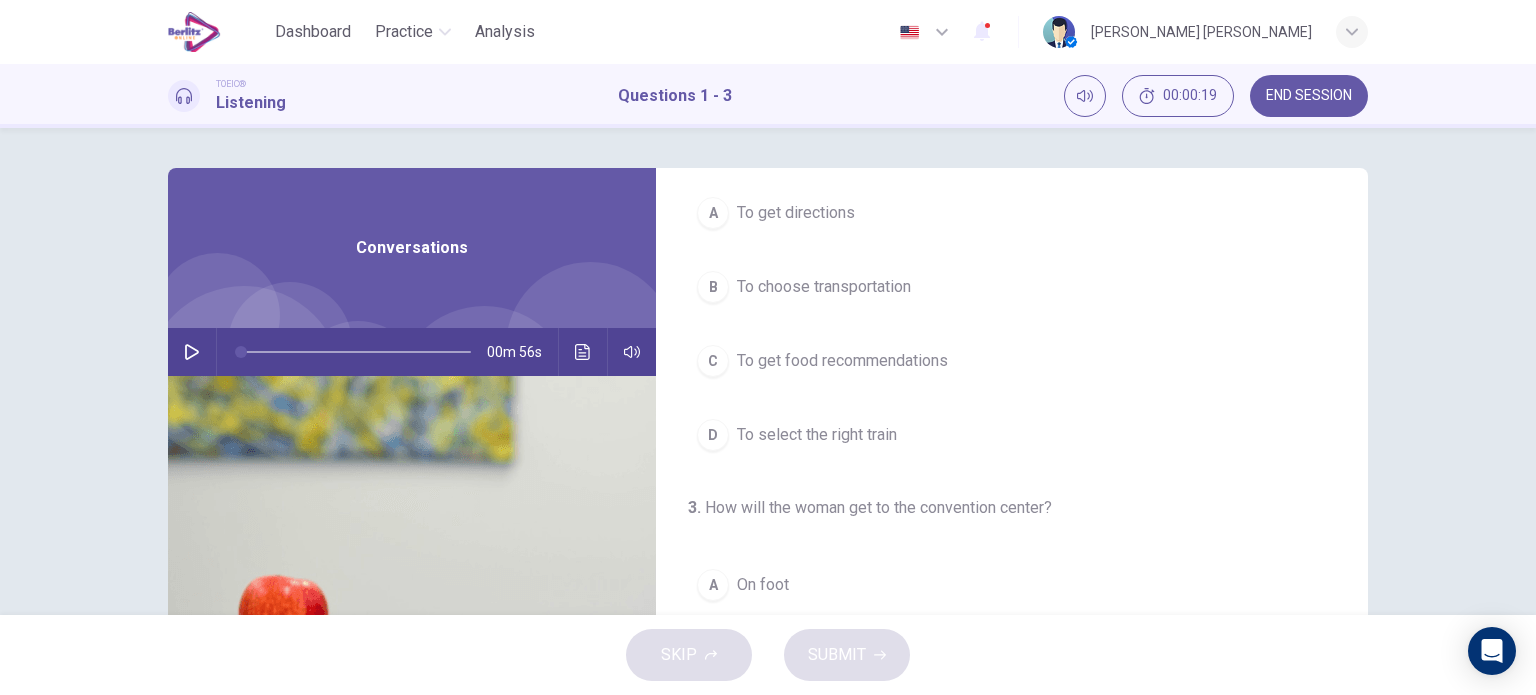 click at bounding box center [192, 352] 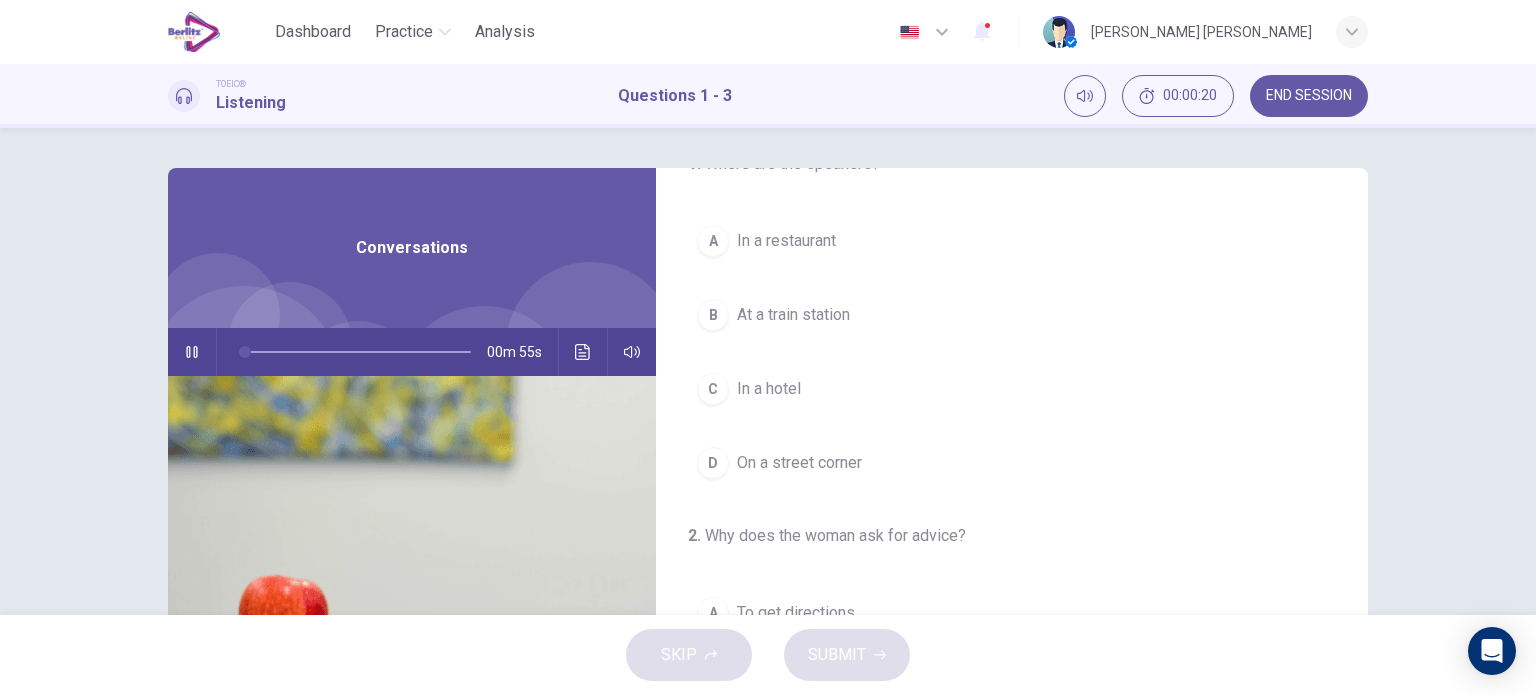 scroll, scrollTop: 0, scrollLeft: 0, axis: both 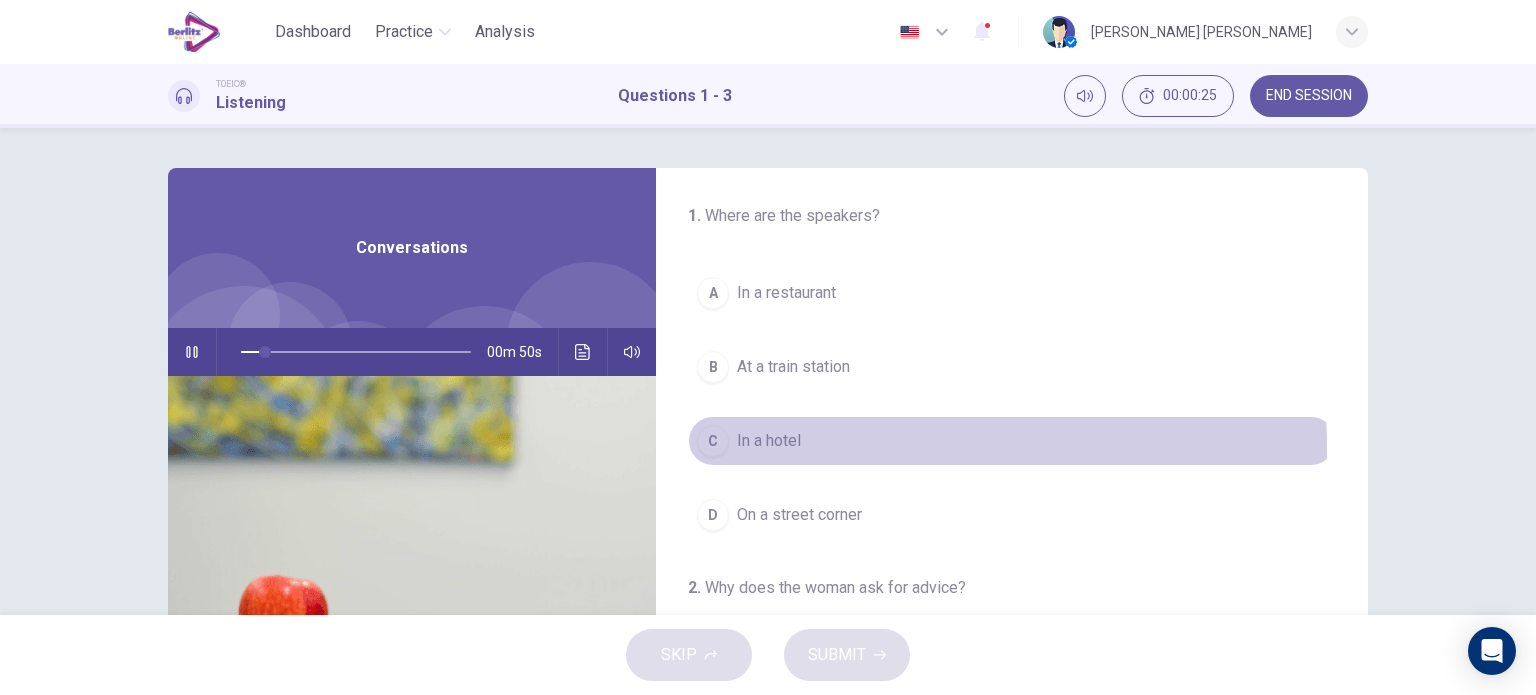 click on "In a hotel" at bounding box center (769, 441) 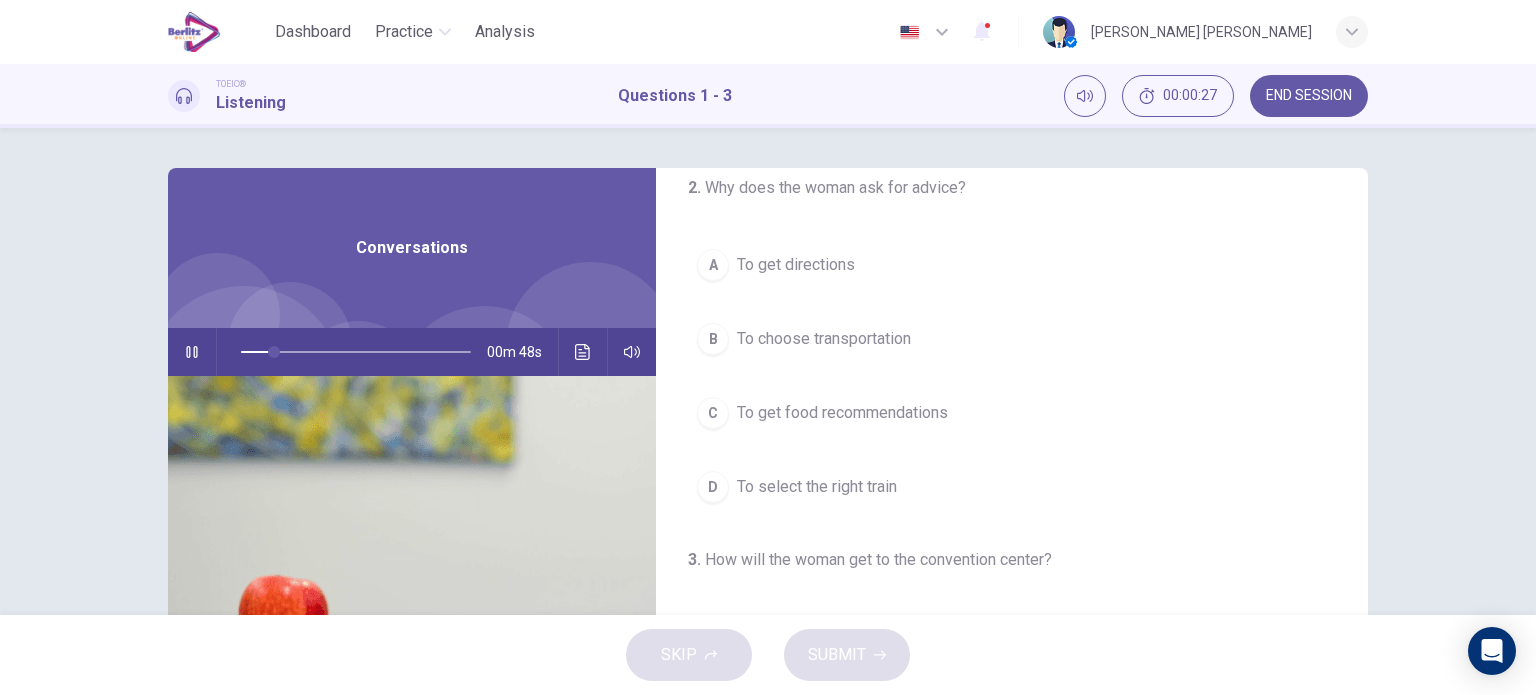 scroll, scrollTop: 300, scrollLeft: 0, axis: vertical 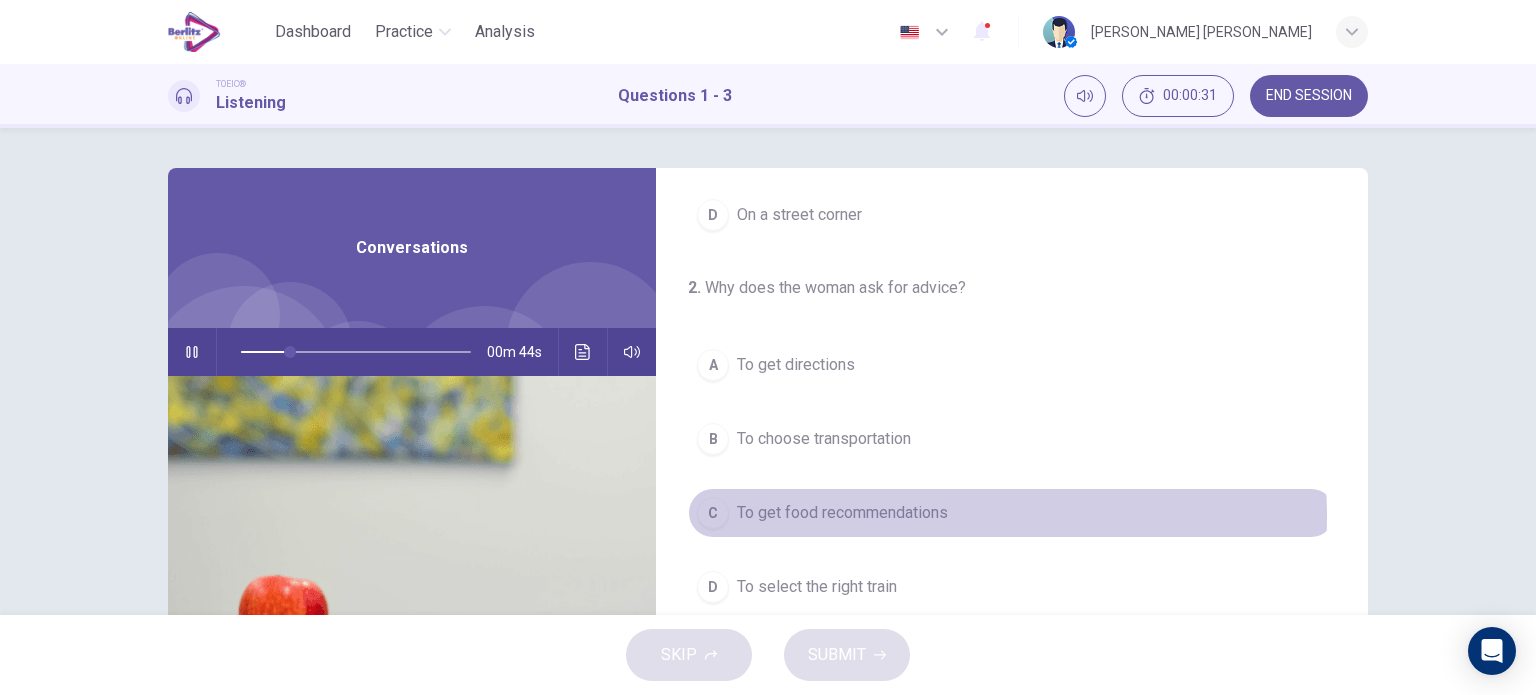 click on "To get food recommendations" at bounding box center (842, 513) 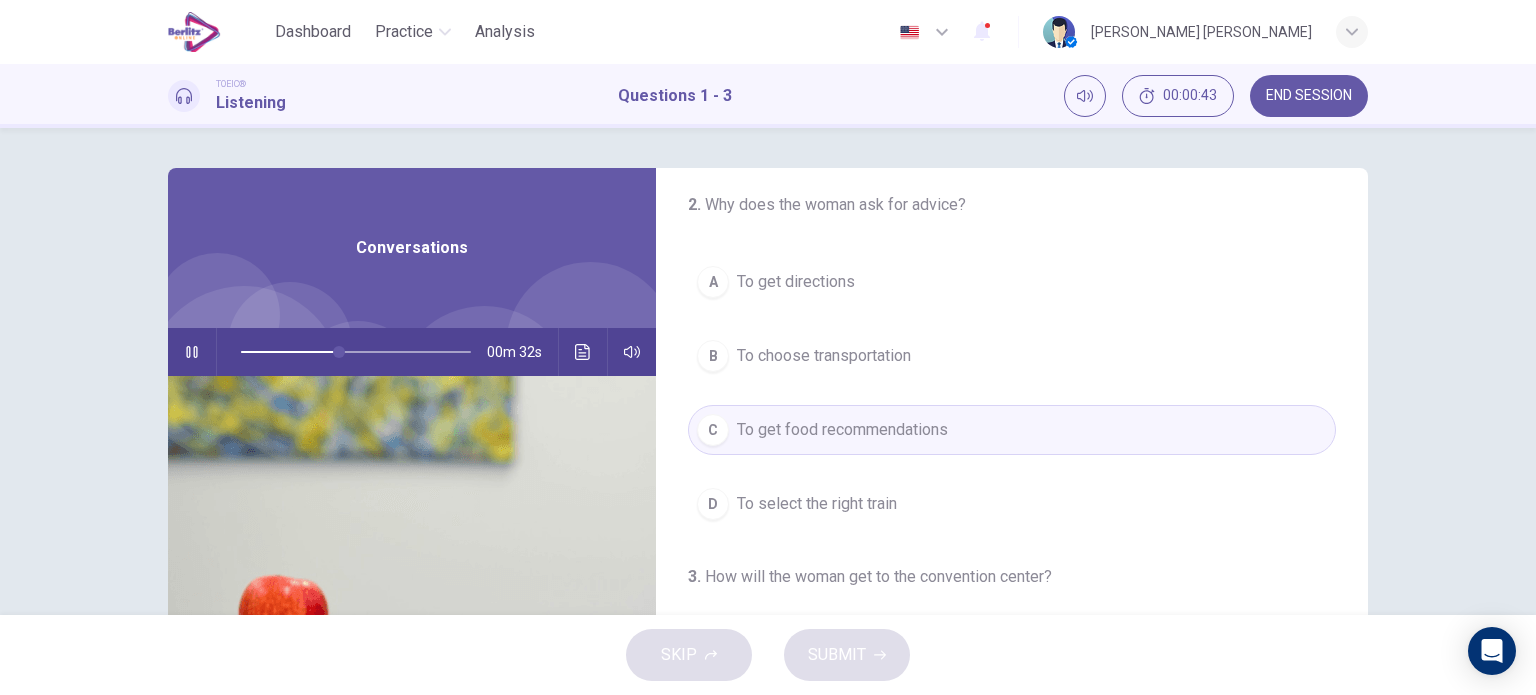 scroll, scrollTop: 452, scrollLeft: 0, axis: vertical 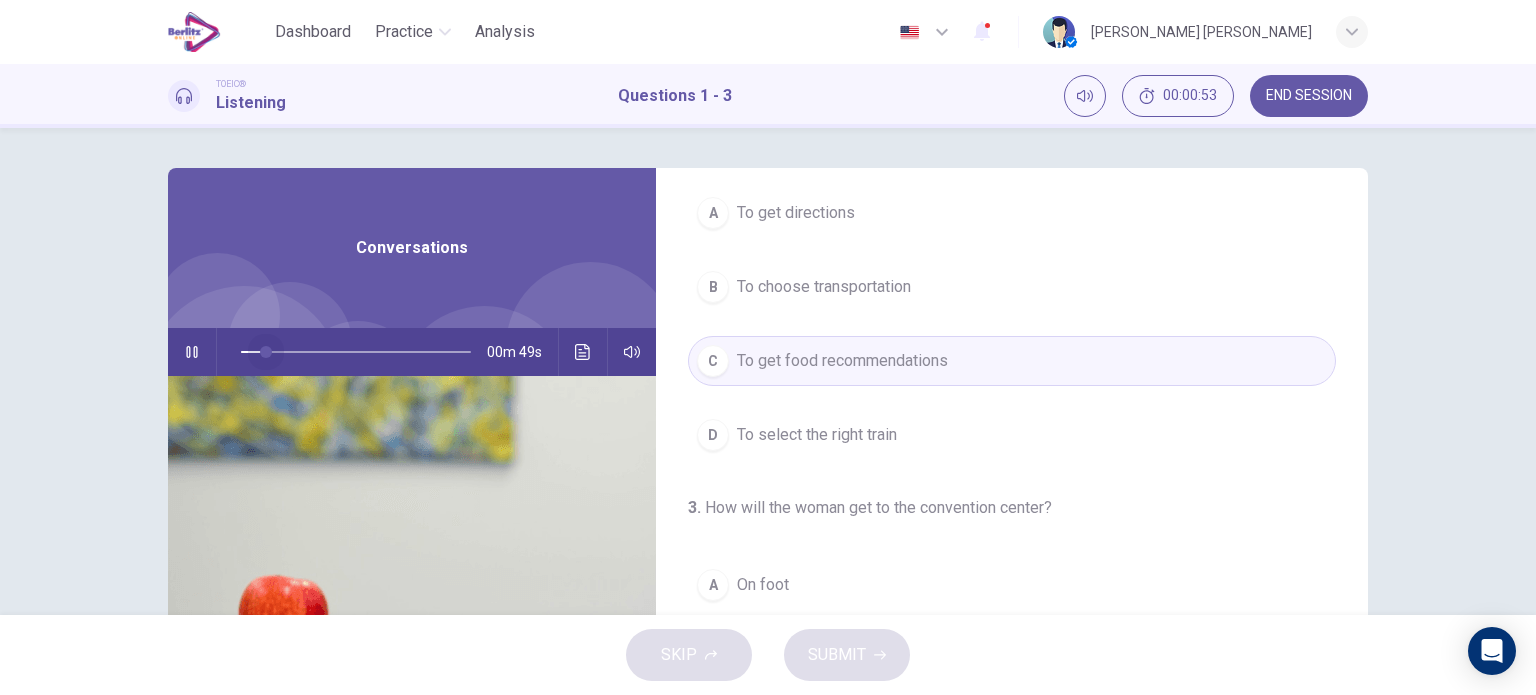 drag, startPoint x: 365, startPoint y: 349, endPoint x: 174, endPoint y: 359, distance: 191.2616 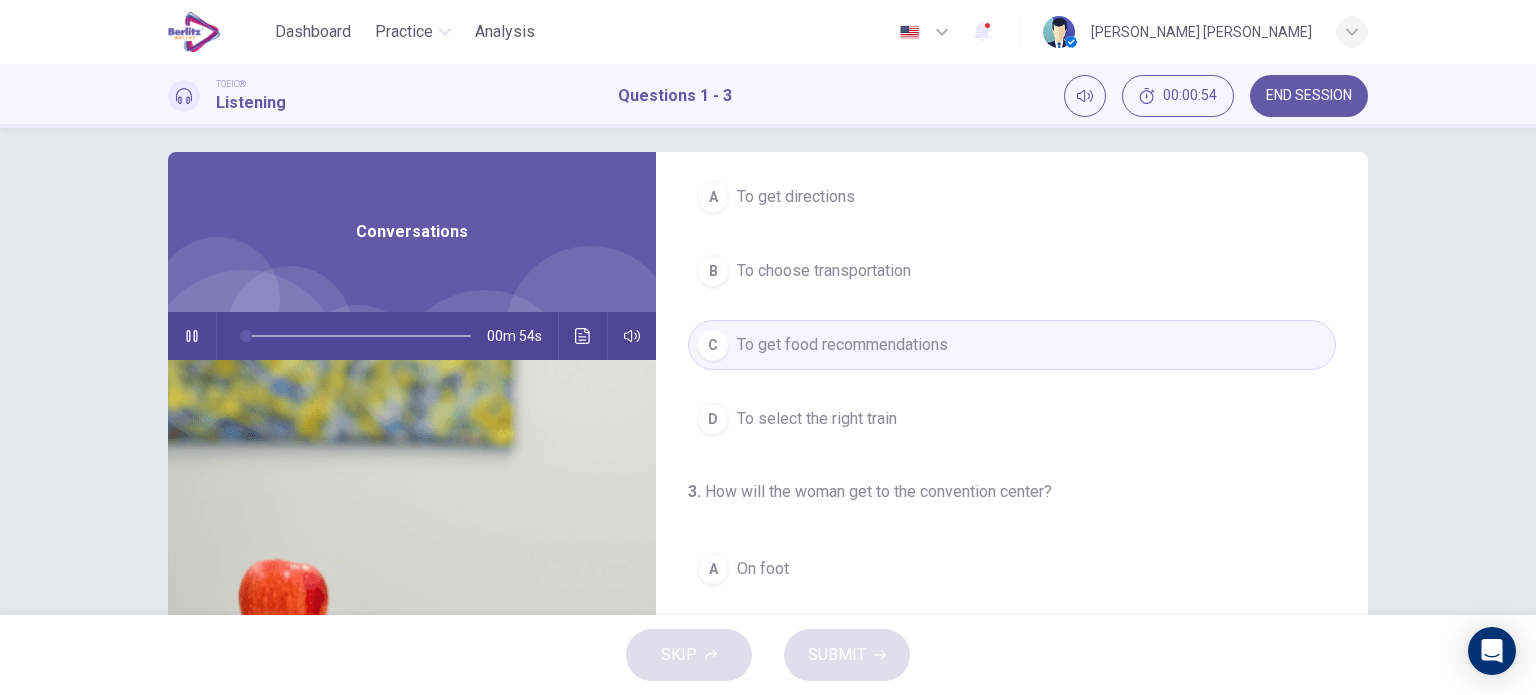 scroll, scrollTop: 0, scrollLeft: 0, axis: both 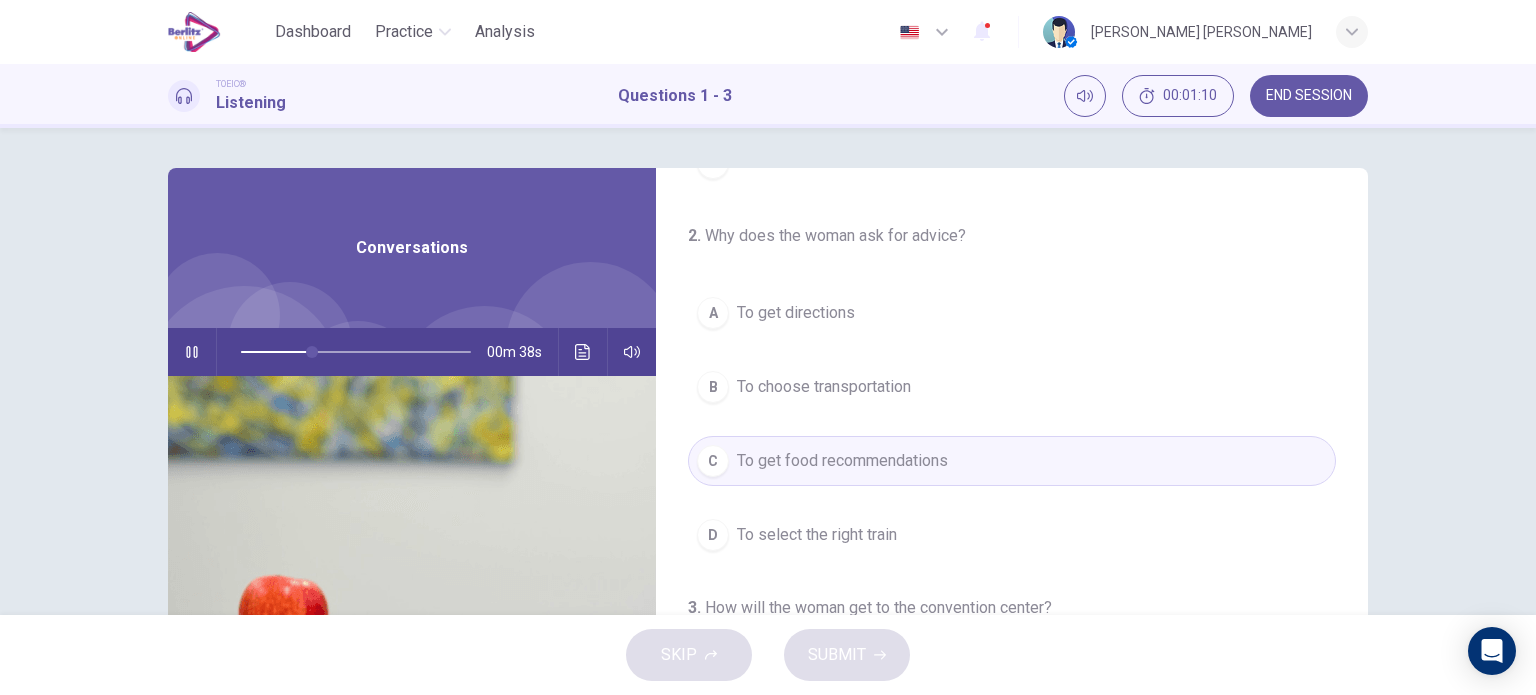 click on "To get directions" at bounding box center (796, 313) 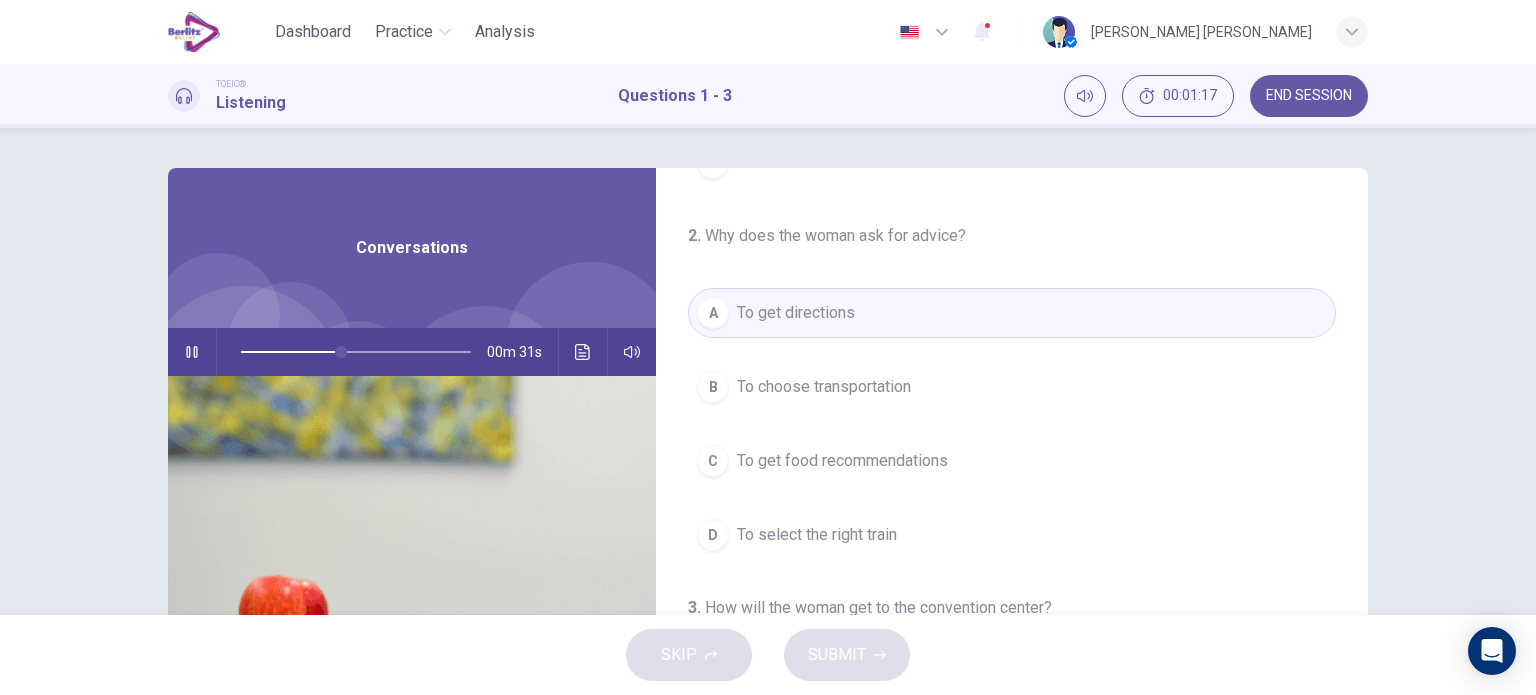 scroll, scrollTop: 452, scrollLeft: 0, axis: vertical 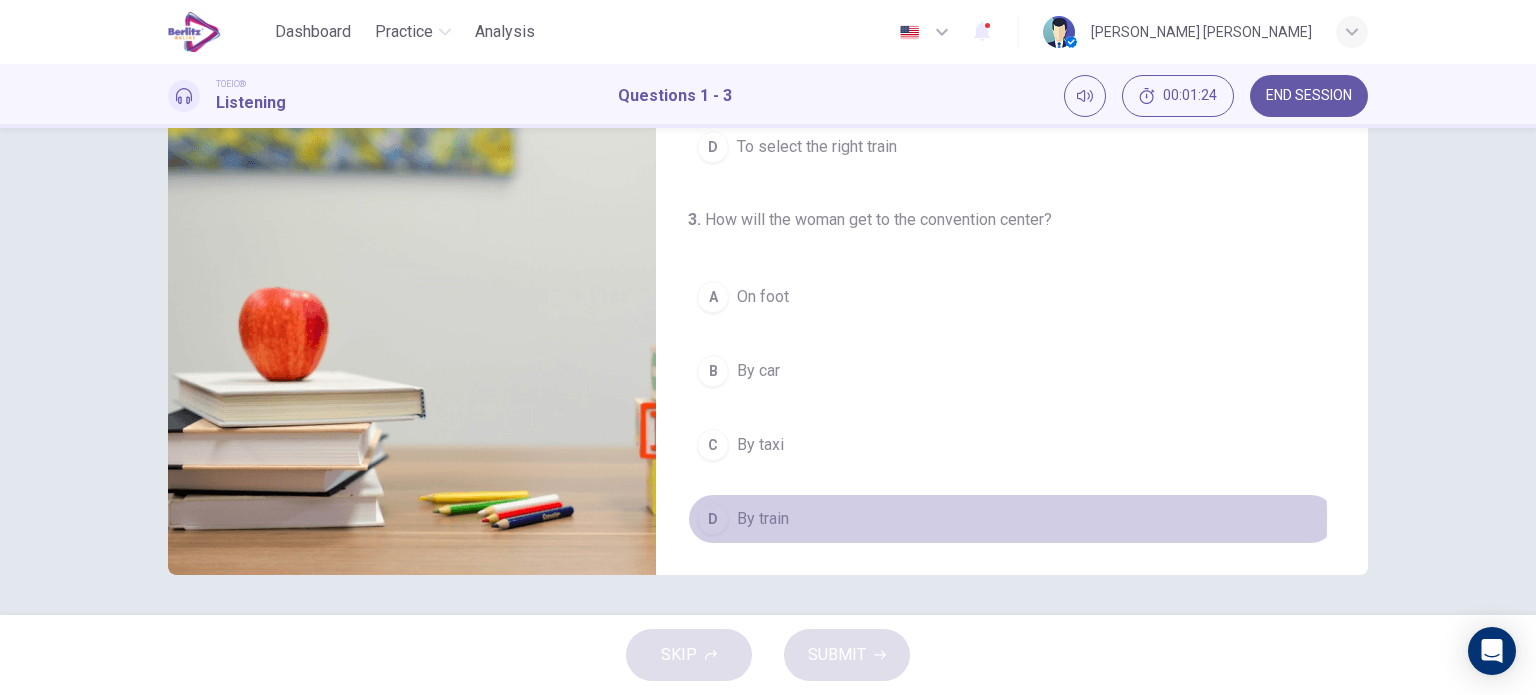 click on "By train" at bounding box center (763, 519) 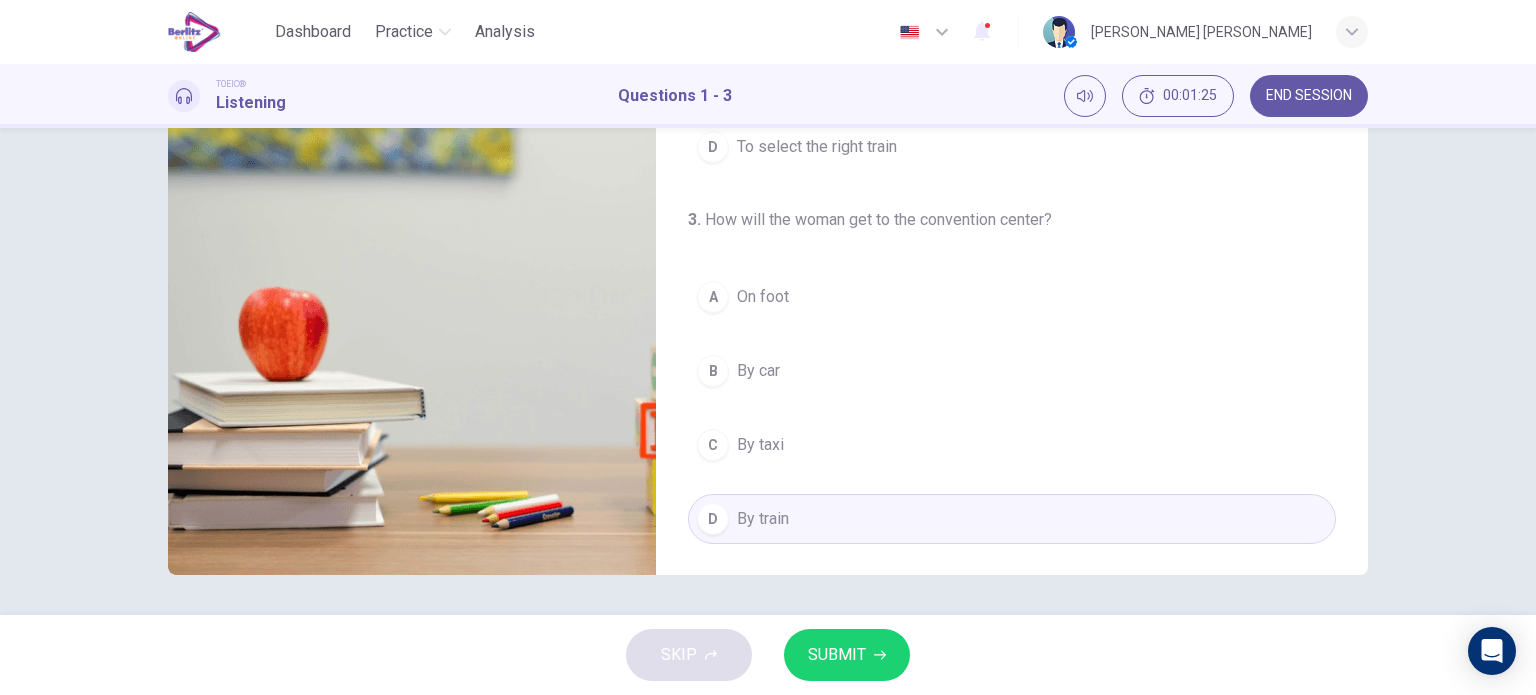 click on "SUBMIT" at bounding box center [847, 655] 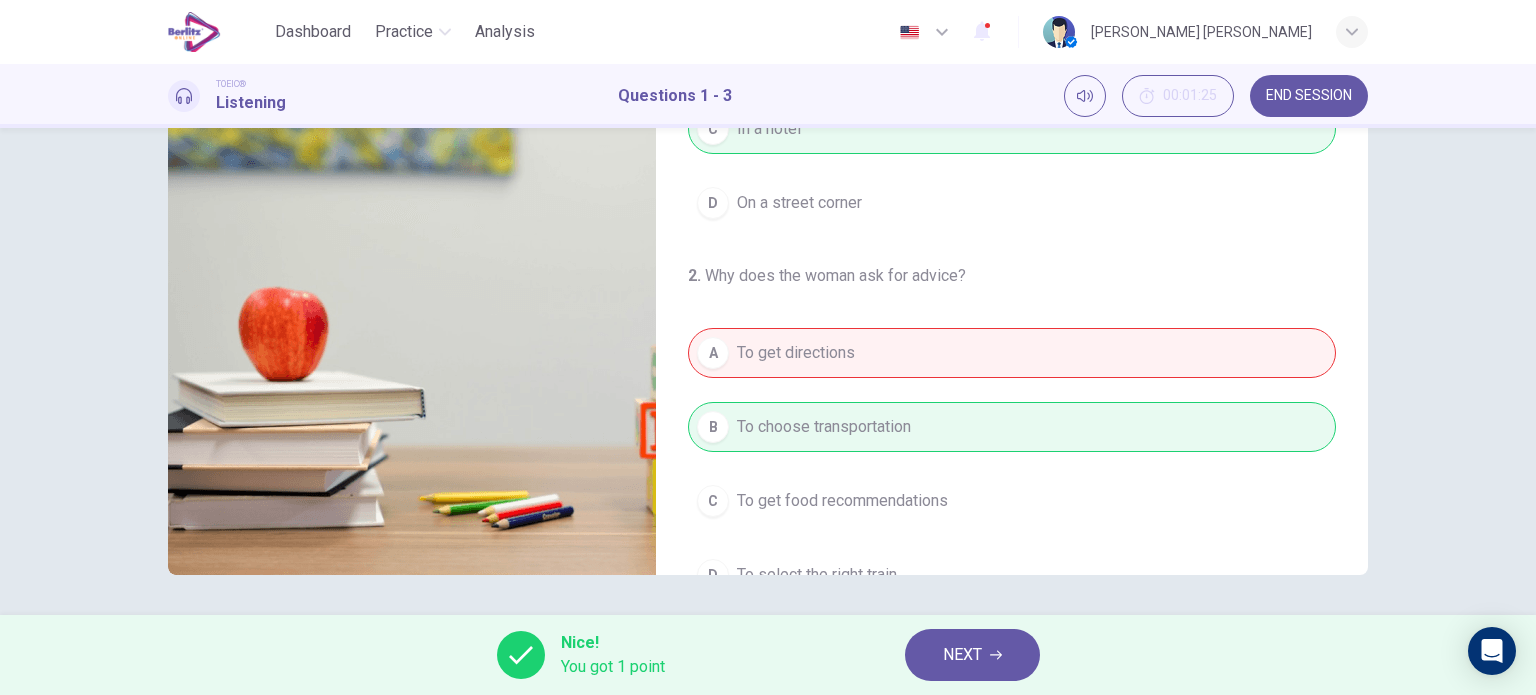 scroll, scrollTop: 0, scrollLeft: 0, axis: both 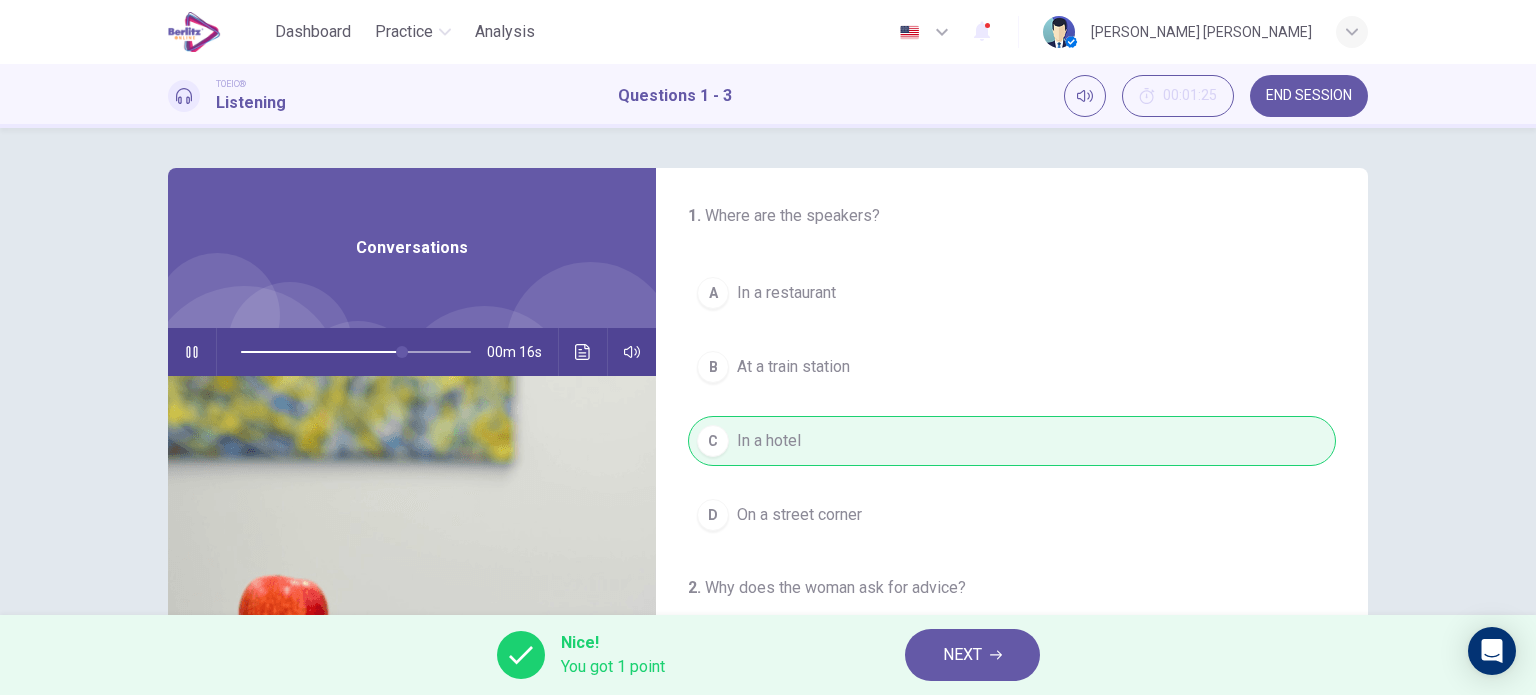 click 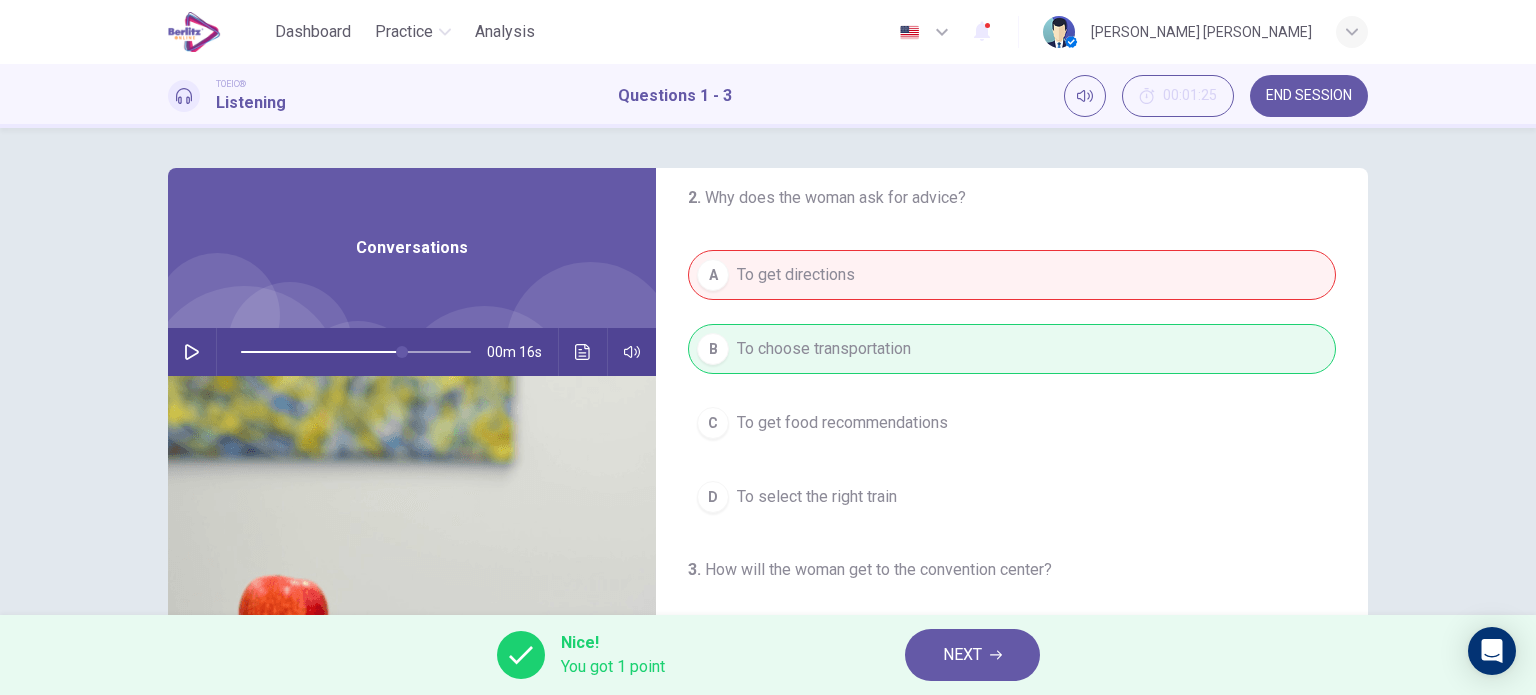 scroll, scrollTop: 452, scrollLeft: 0, axis: vertical 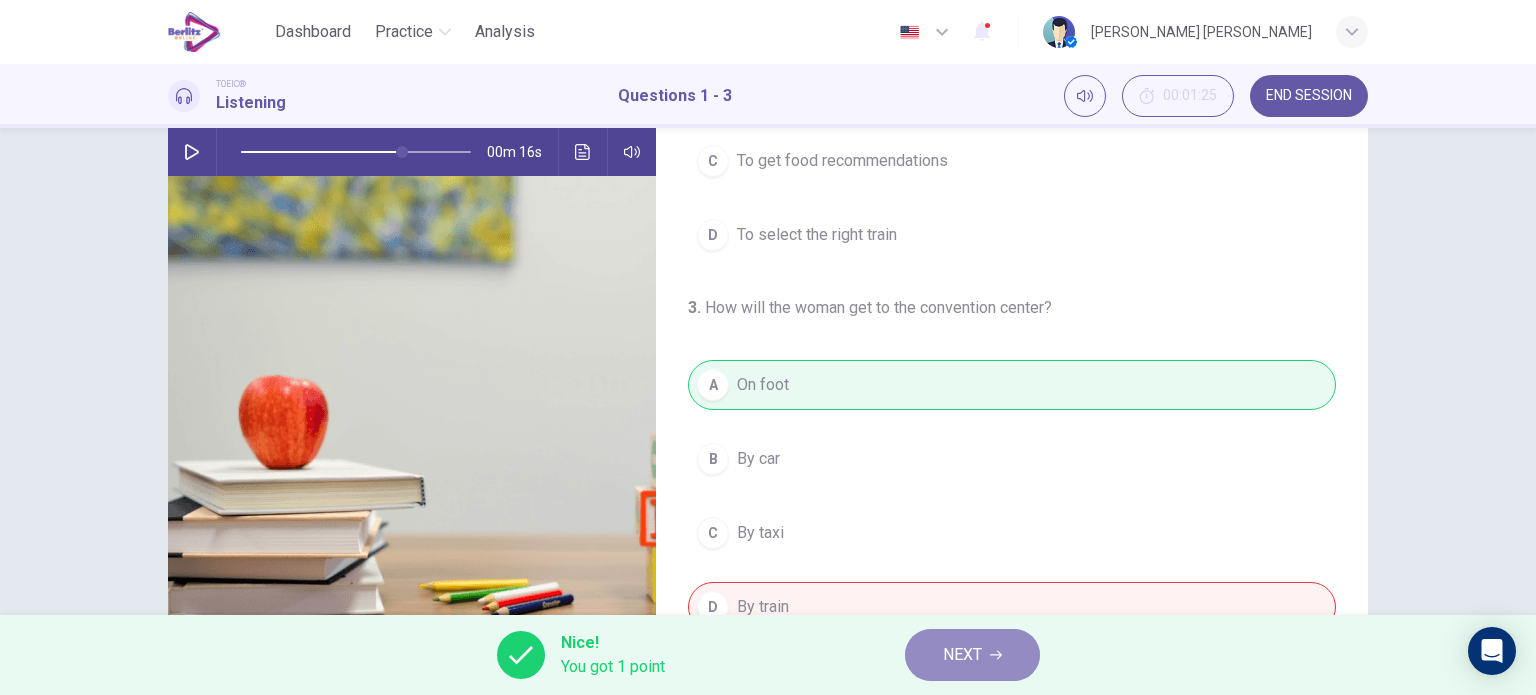 click on "NEXT" at bounding box center (972, 655) 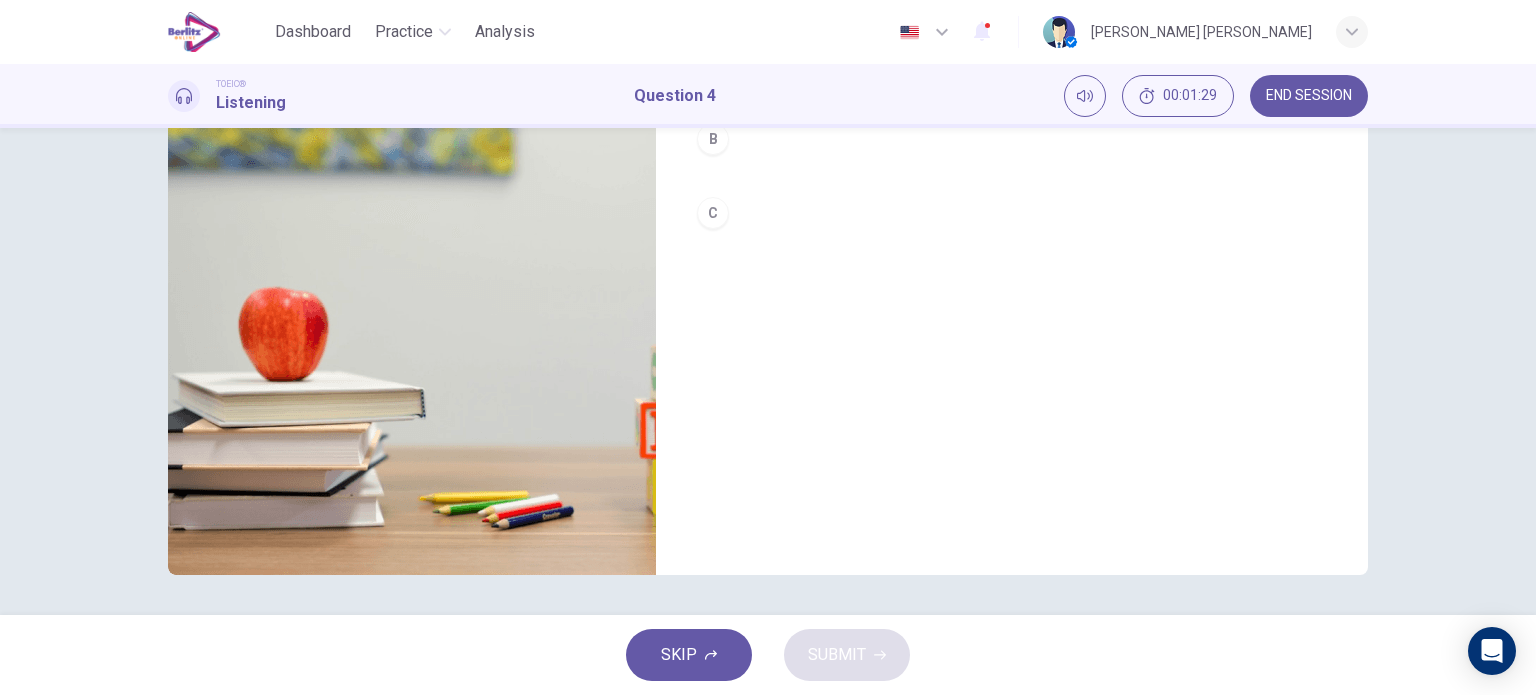 scroll, scrollTop: 0, scrollLeft: 0, axis: both 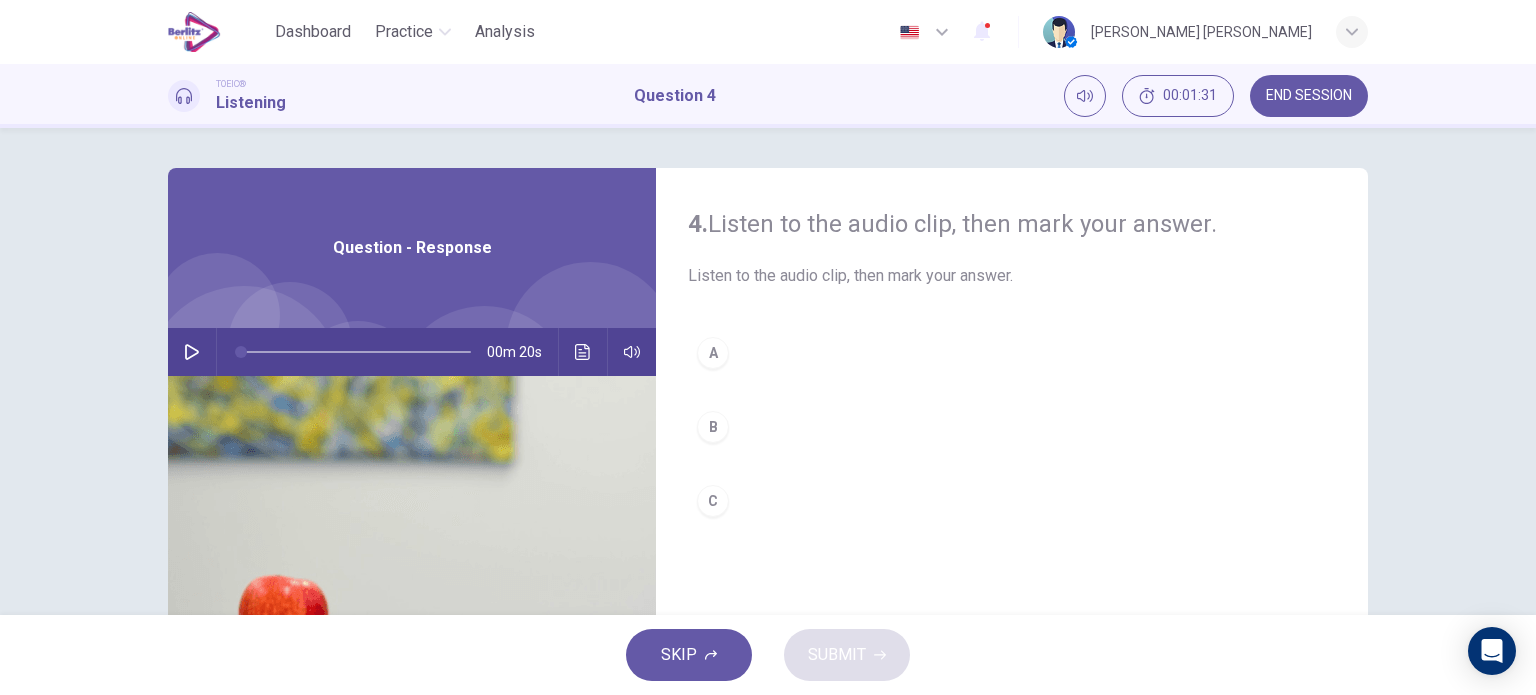 click 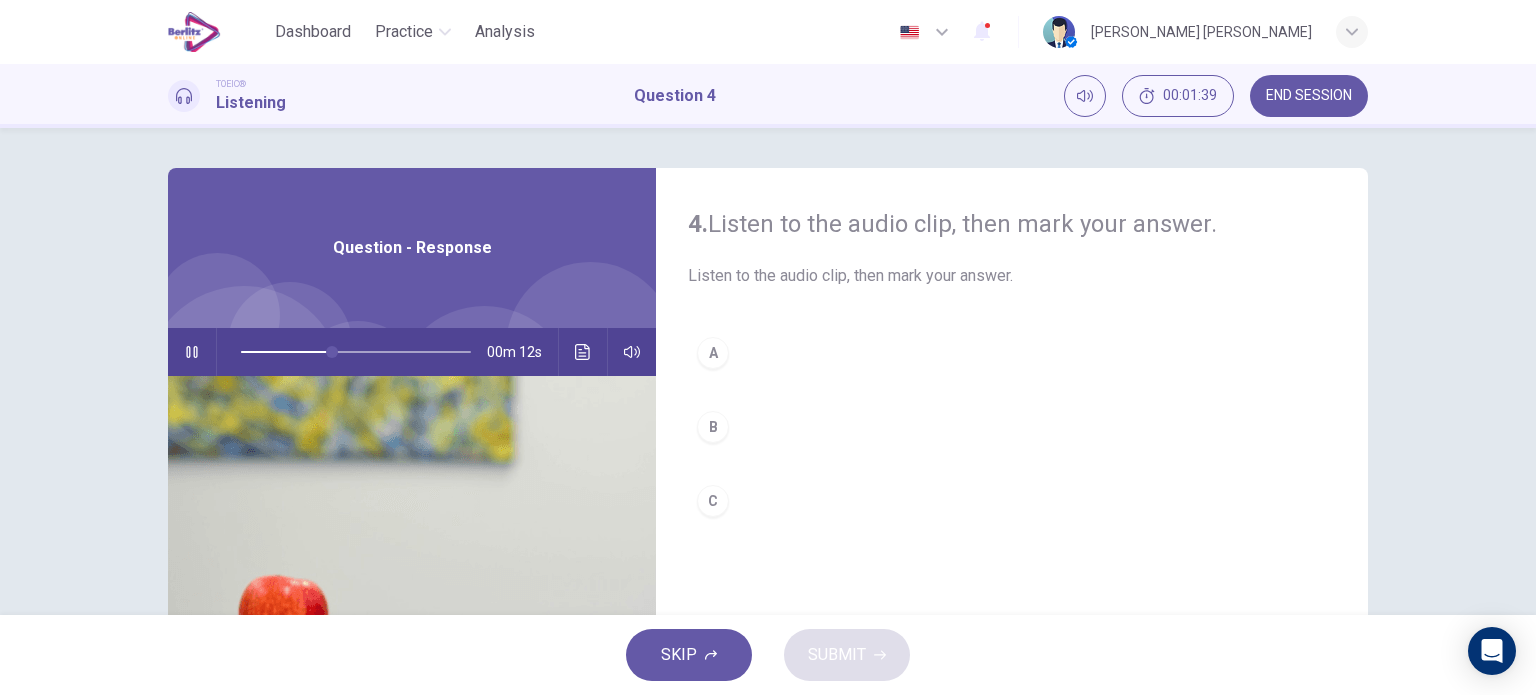 click on "A" at bounding box center [713, 353] 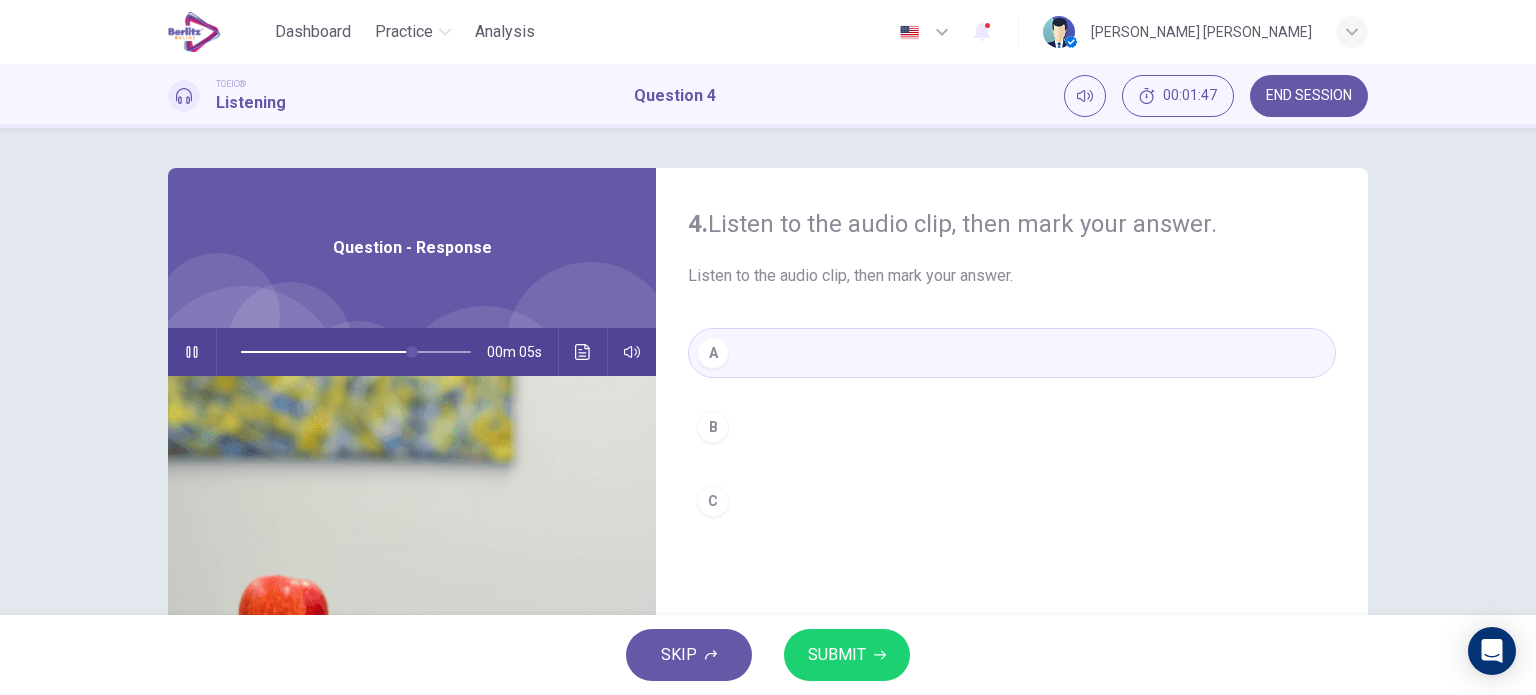 click on "B" at bounding box center [1012, 427] 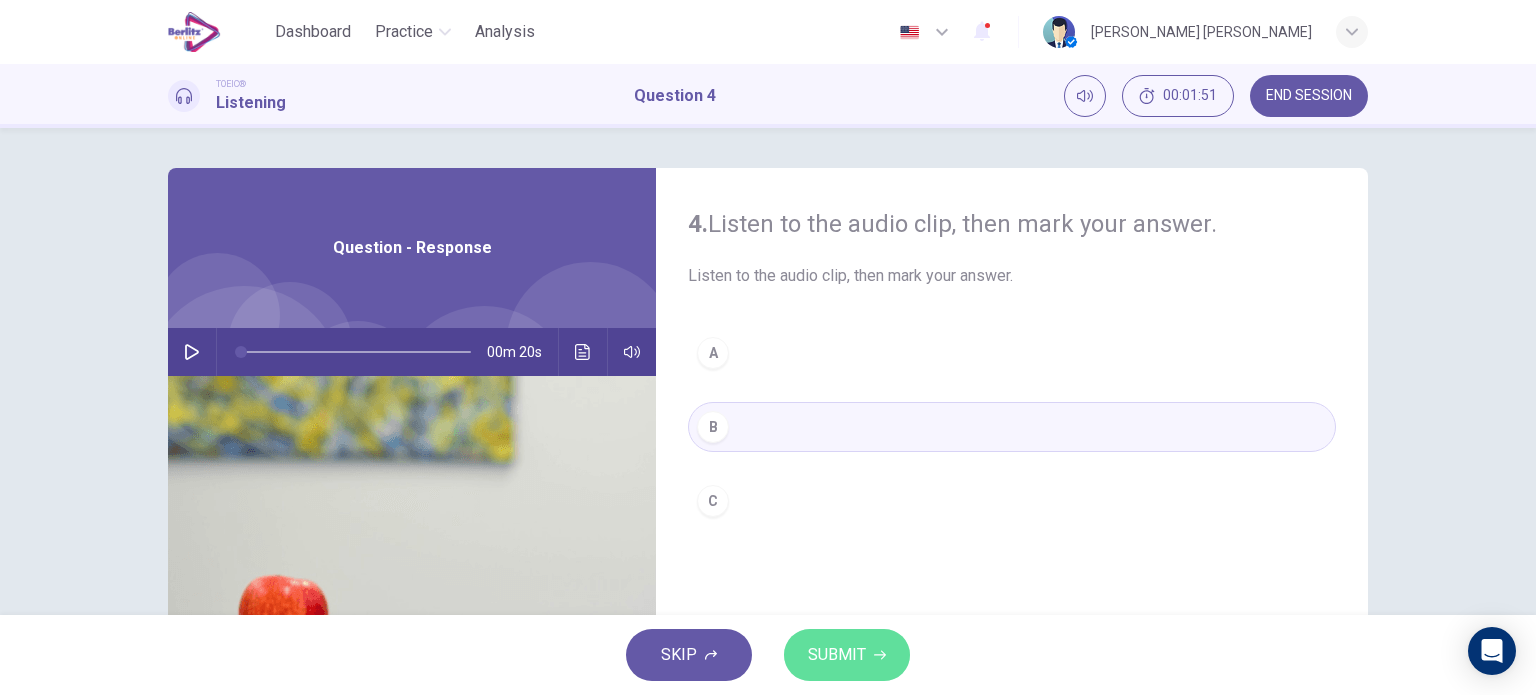 click on "SUBMIT" at bounding box center [847, 655] 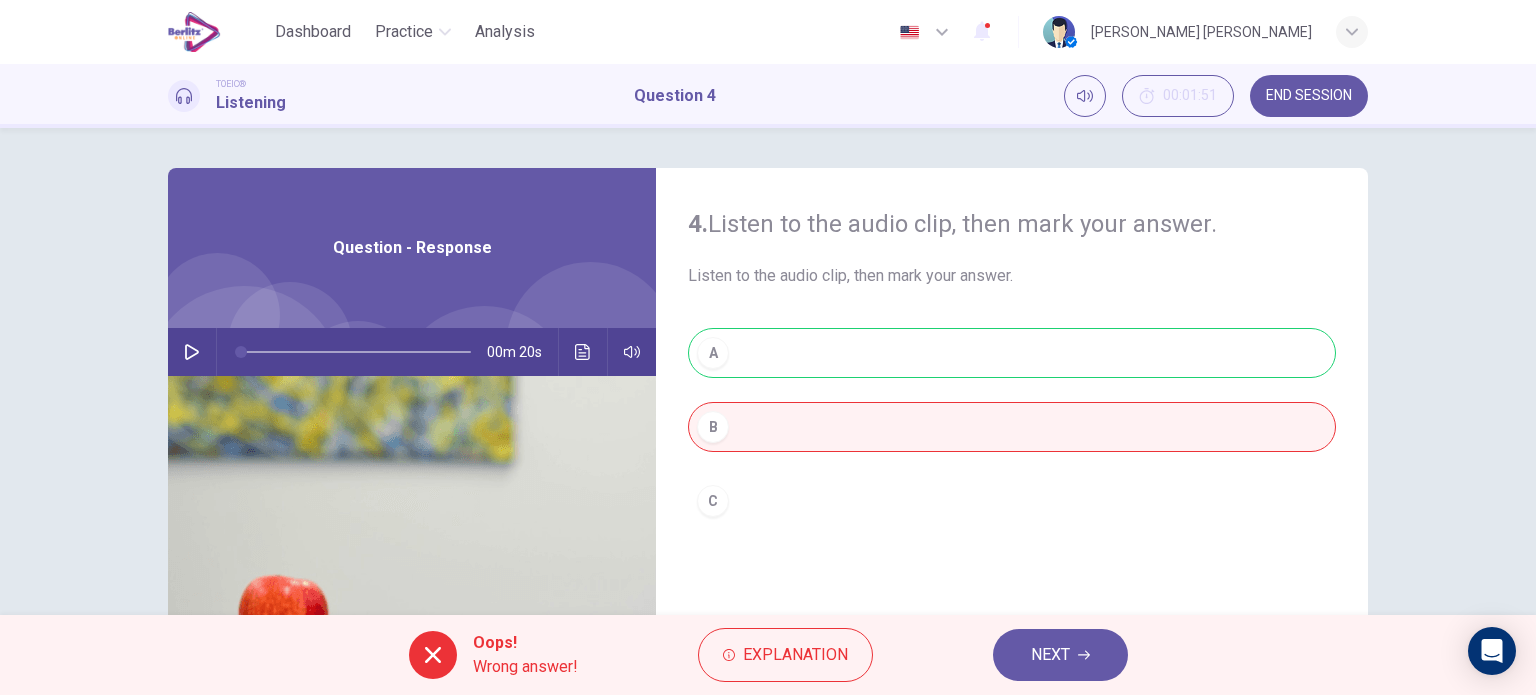click on "A B C" at bounding box center [1012, 447] 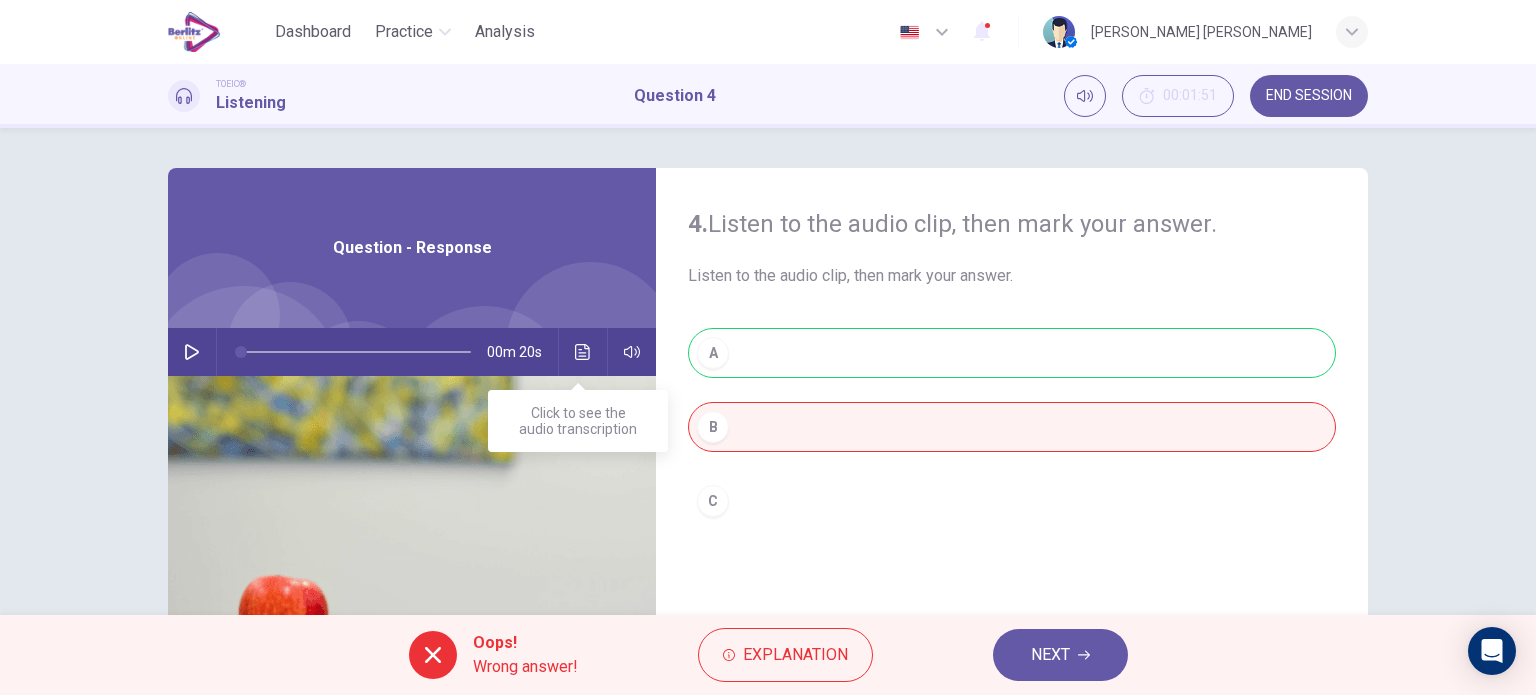click 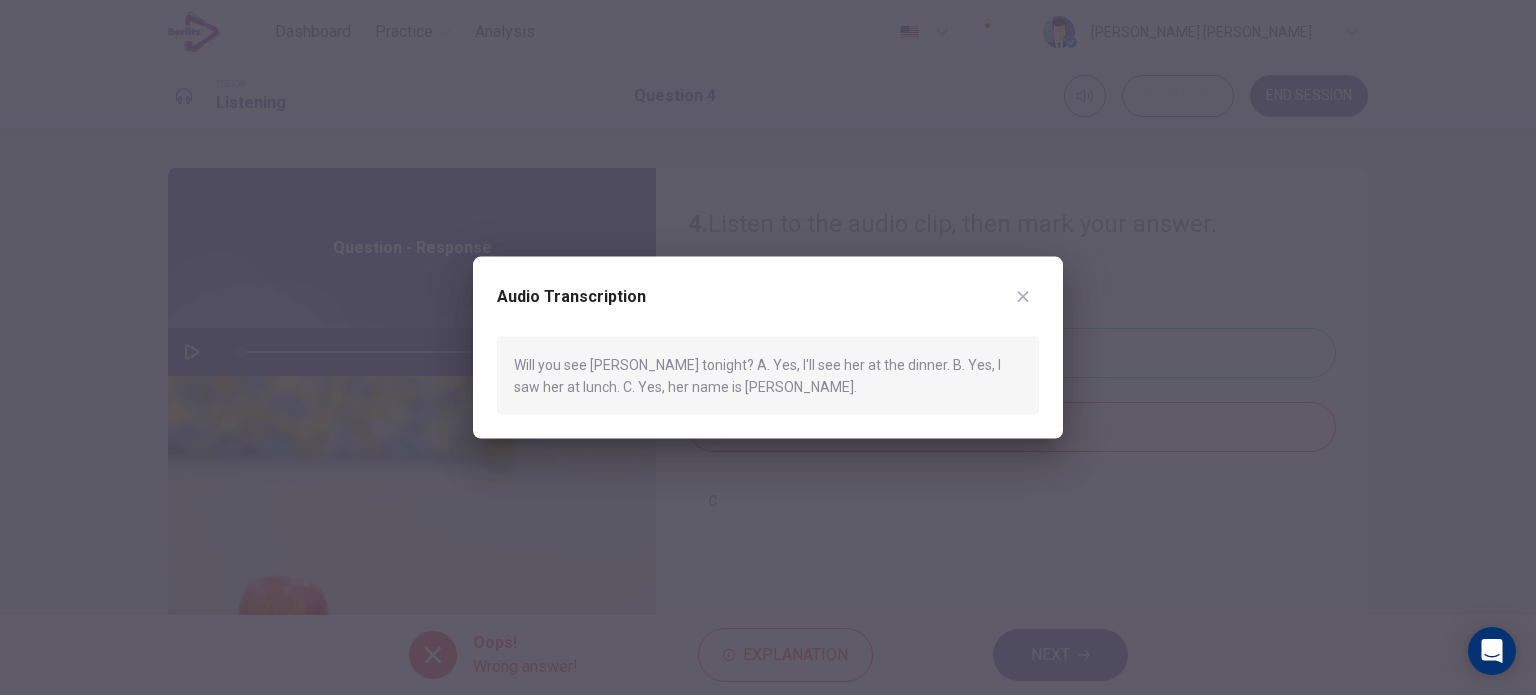click at bounding box center [1023, 296] 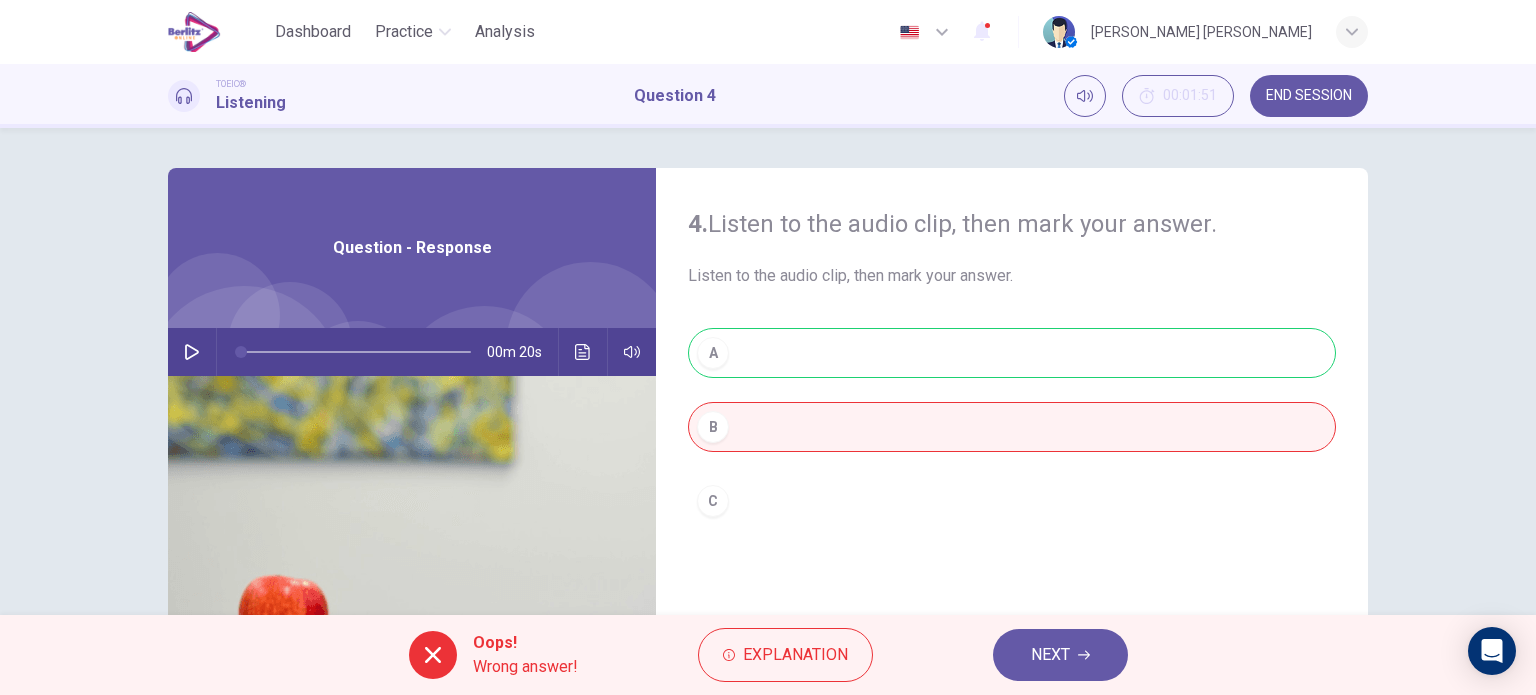 click at bounding box center (192, 352) 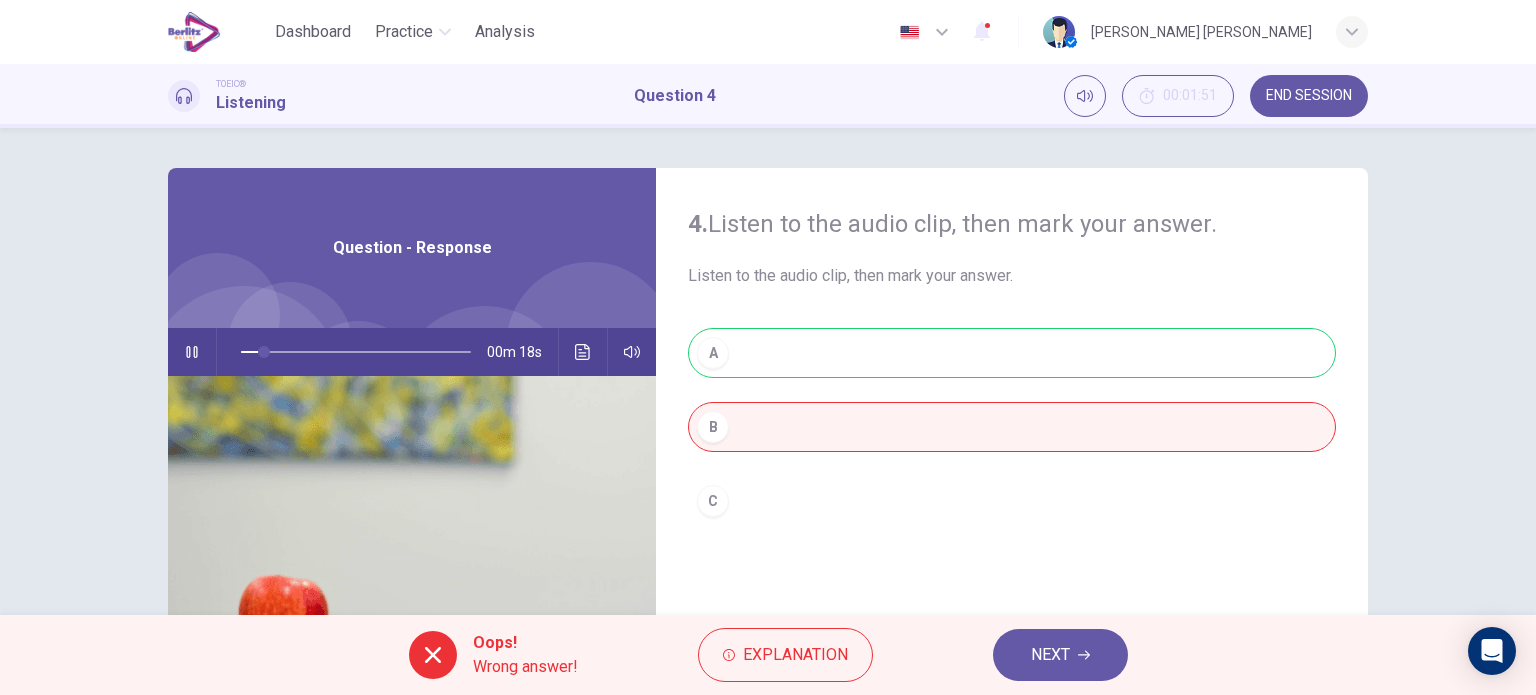 type on "**" 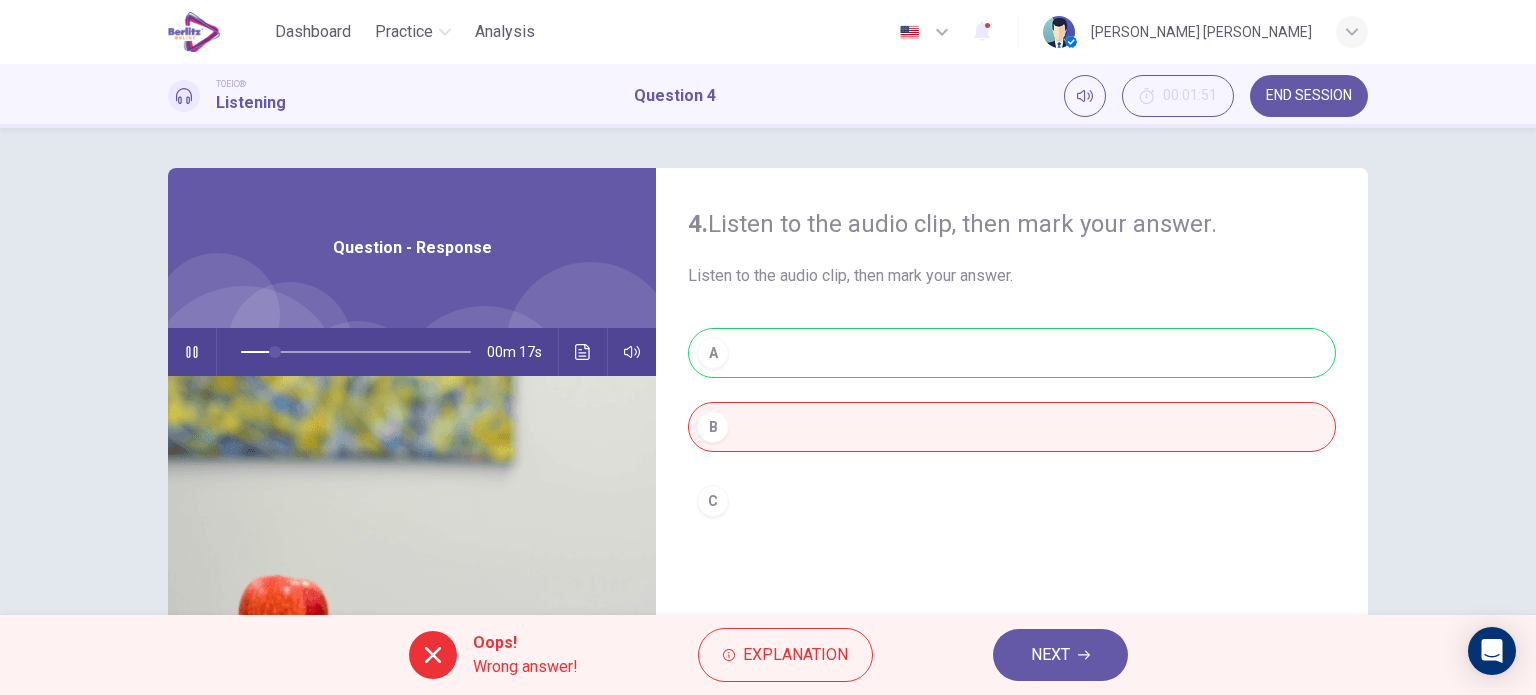 click on "NEXT" at bounding box center (1050, 655) 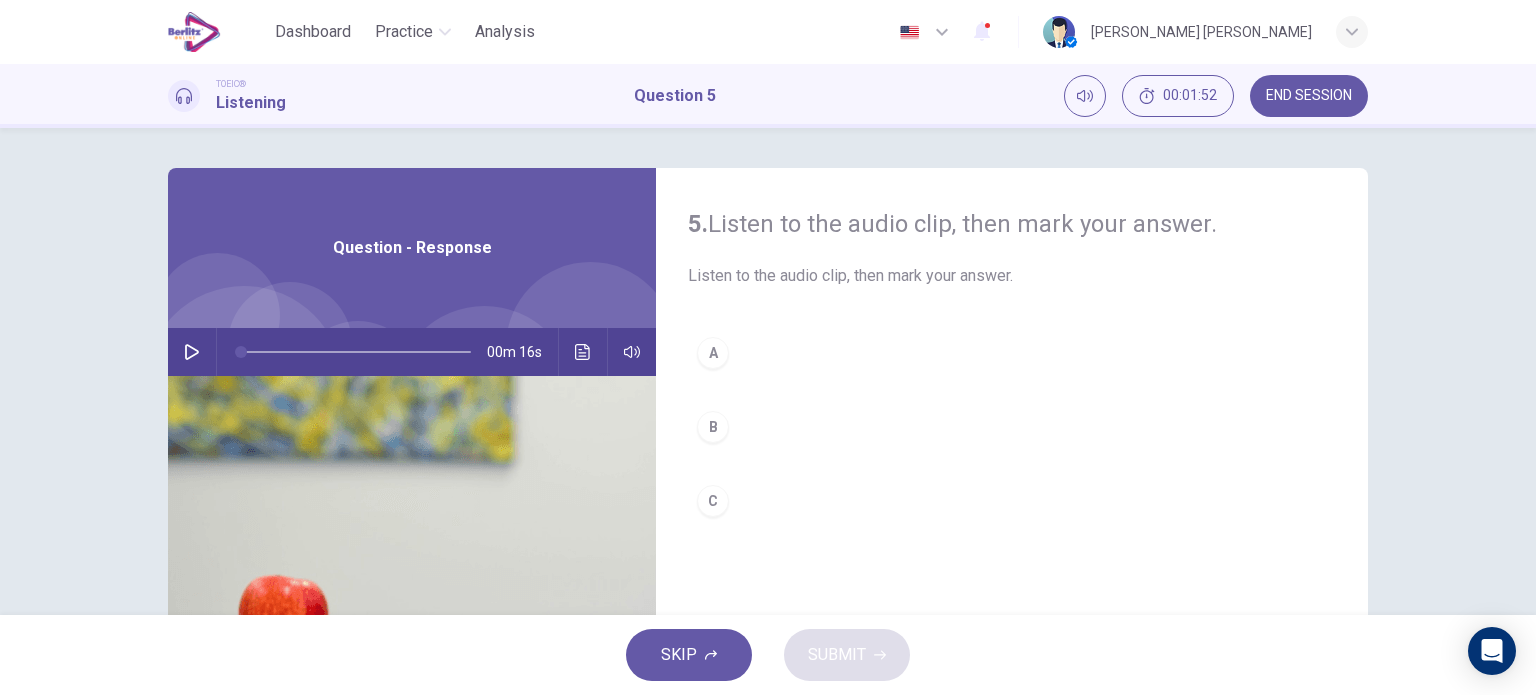 click 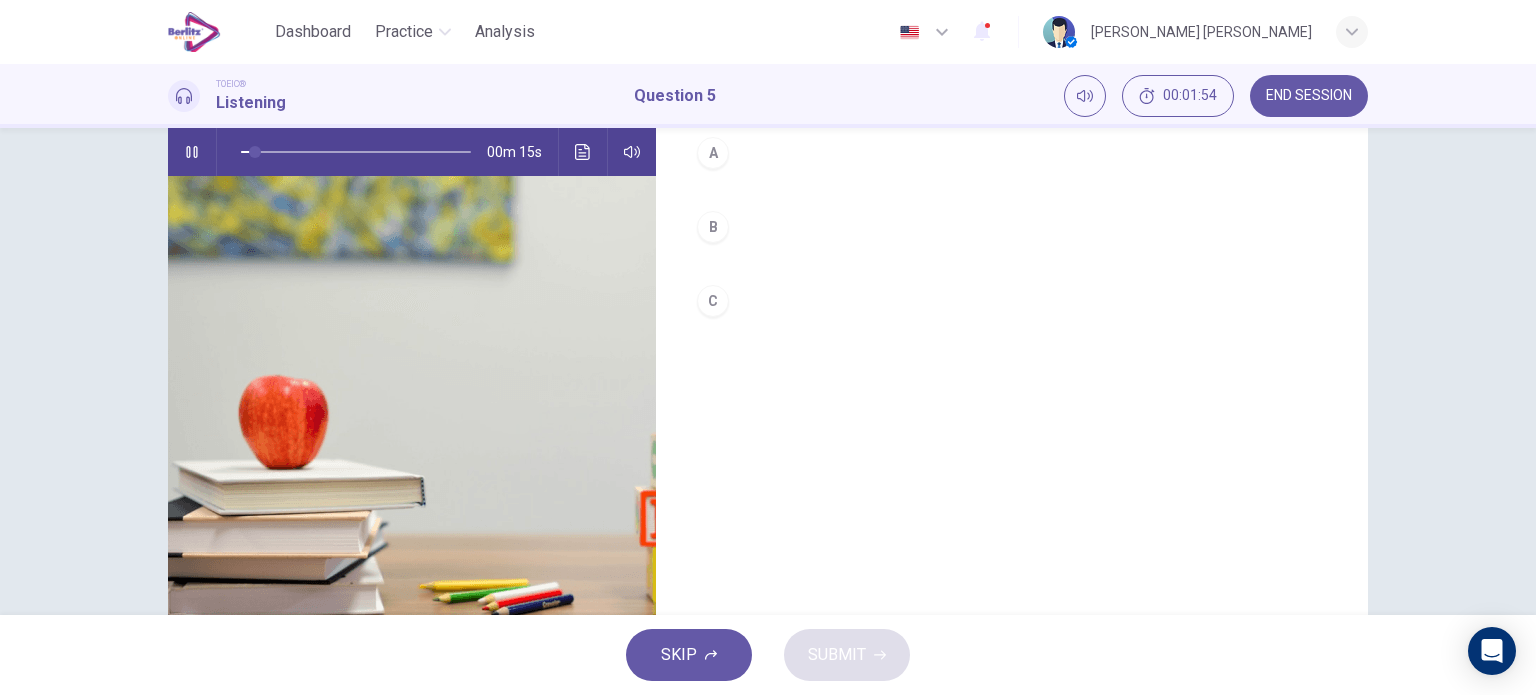 scroll, scrollTop: 0, scrollLeft: 0, axis: both 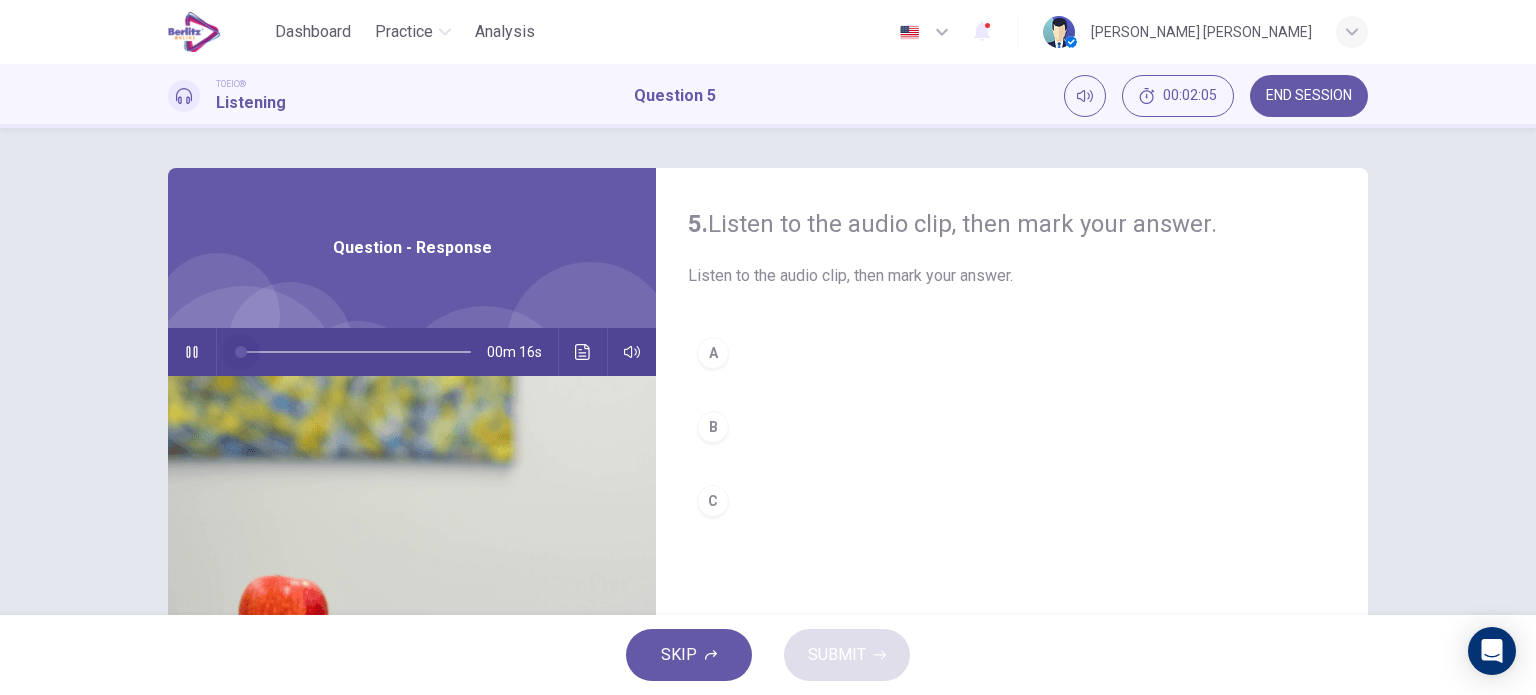 drag, startPoint x: 409, startPoint y: 355, endPoint x: 73, endPoint y: 401, distance: 339.1342 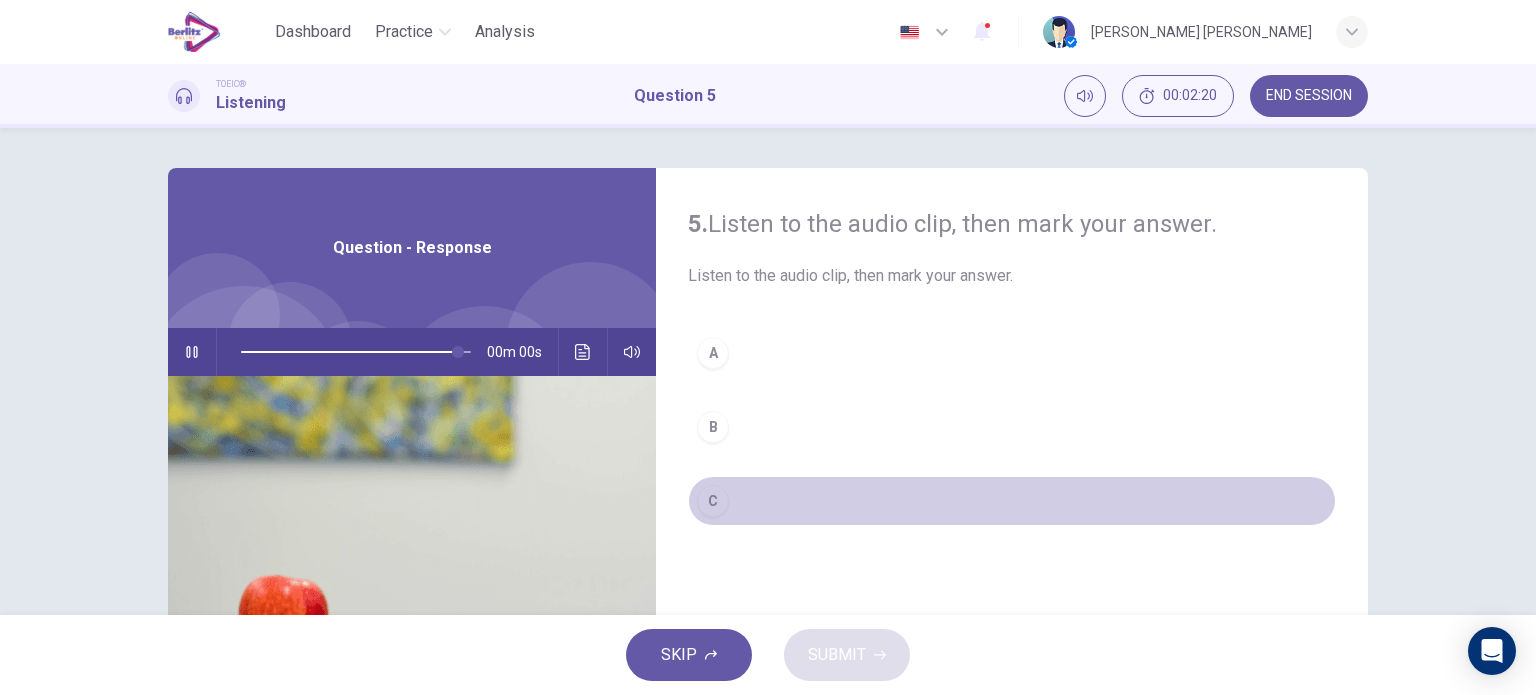 click on "C" at bounding box center (1012, 501) 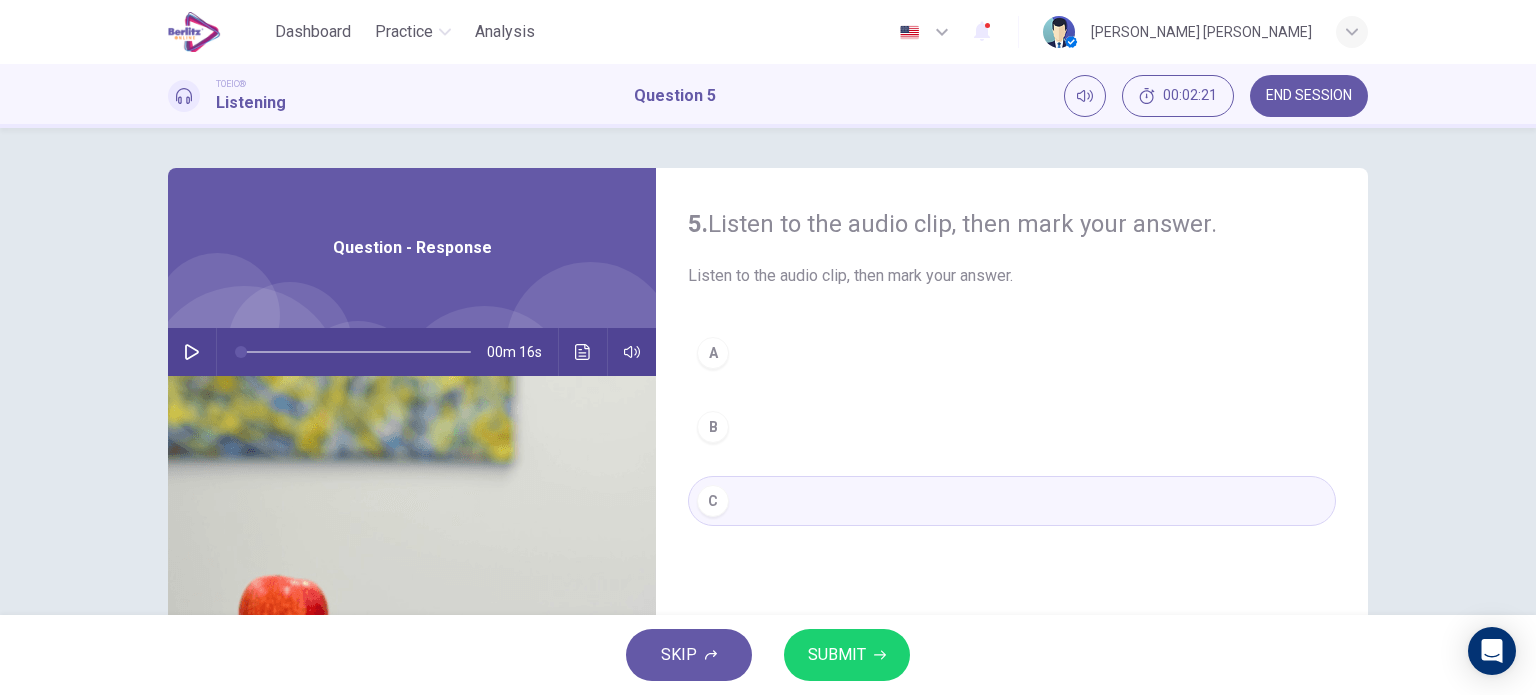 click on "SUBMIT" at bounding box center (837, 655) 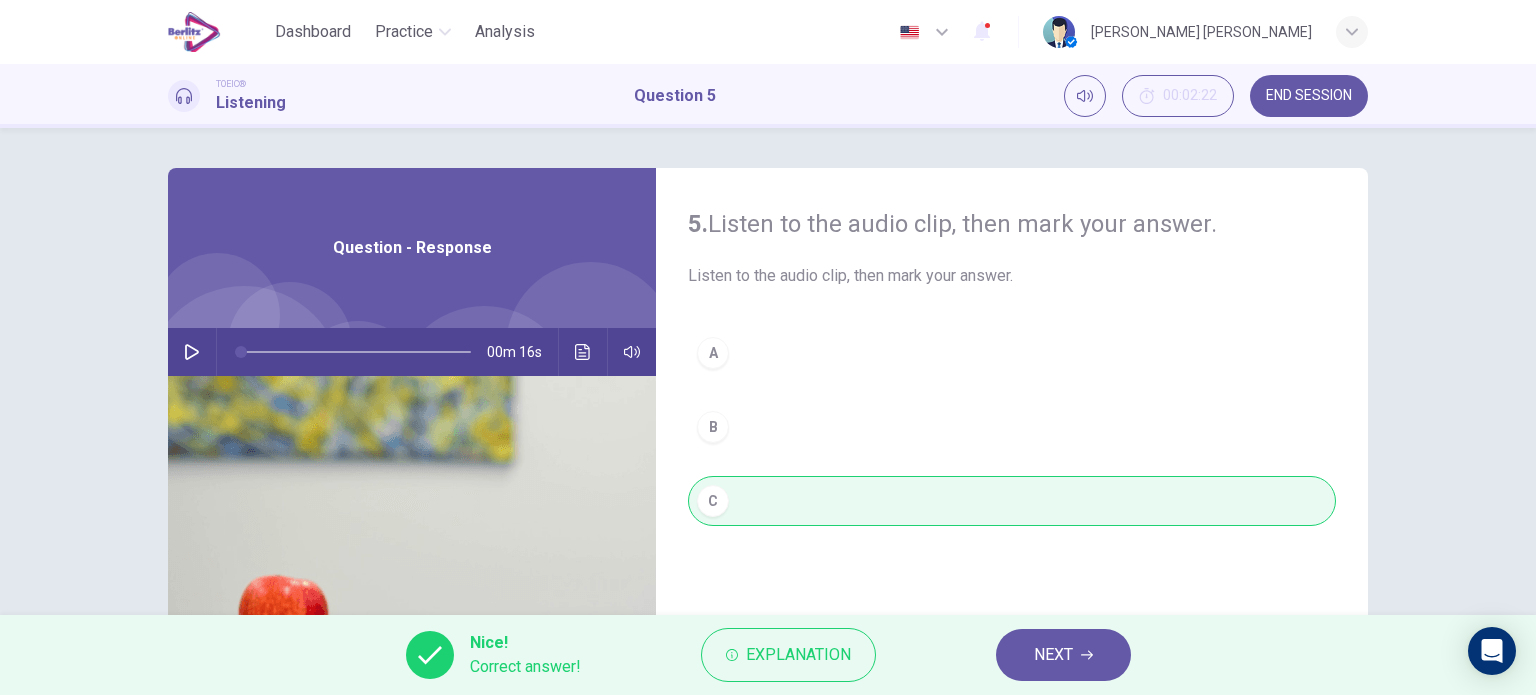 click on "NEXT" at bounding box center [1063, 655] 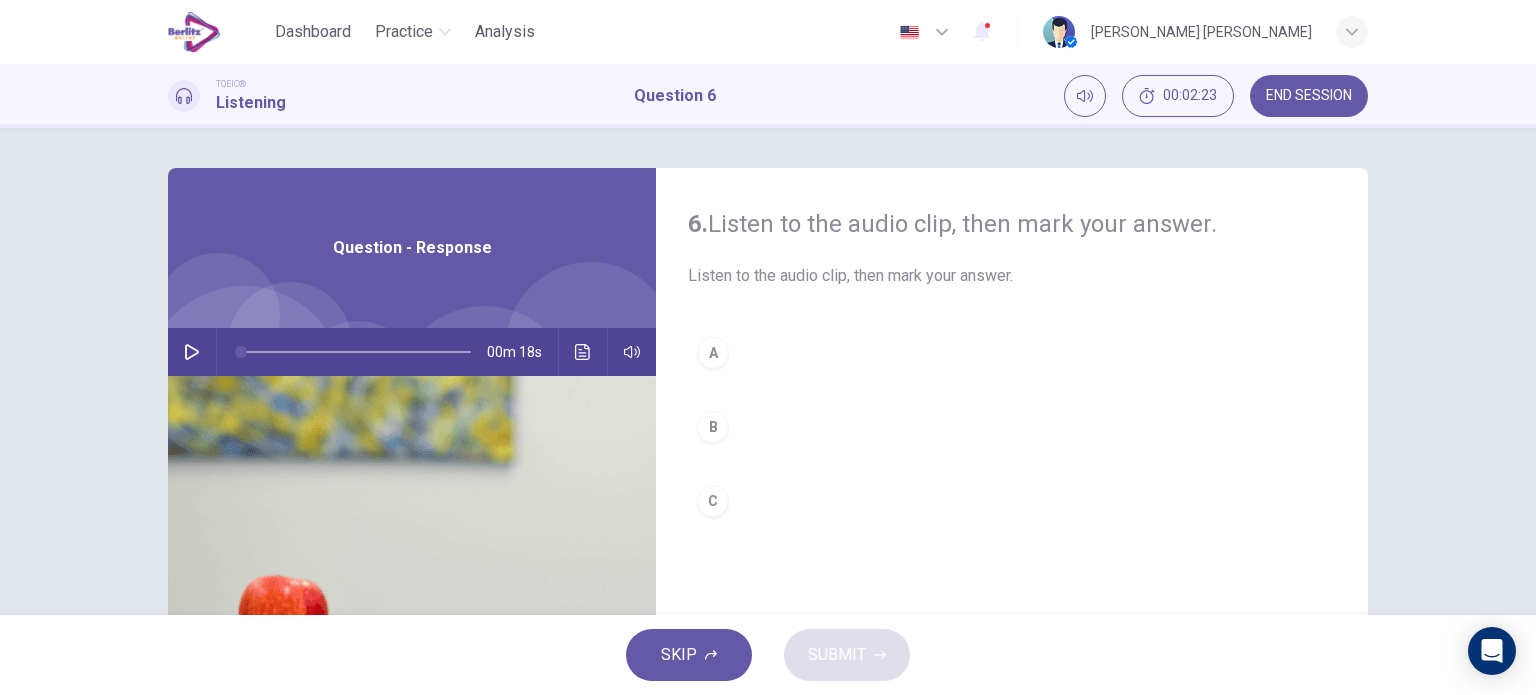 click at bounding box center (192, 352) 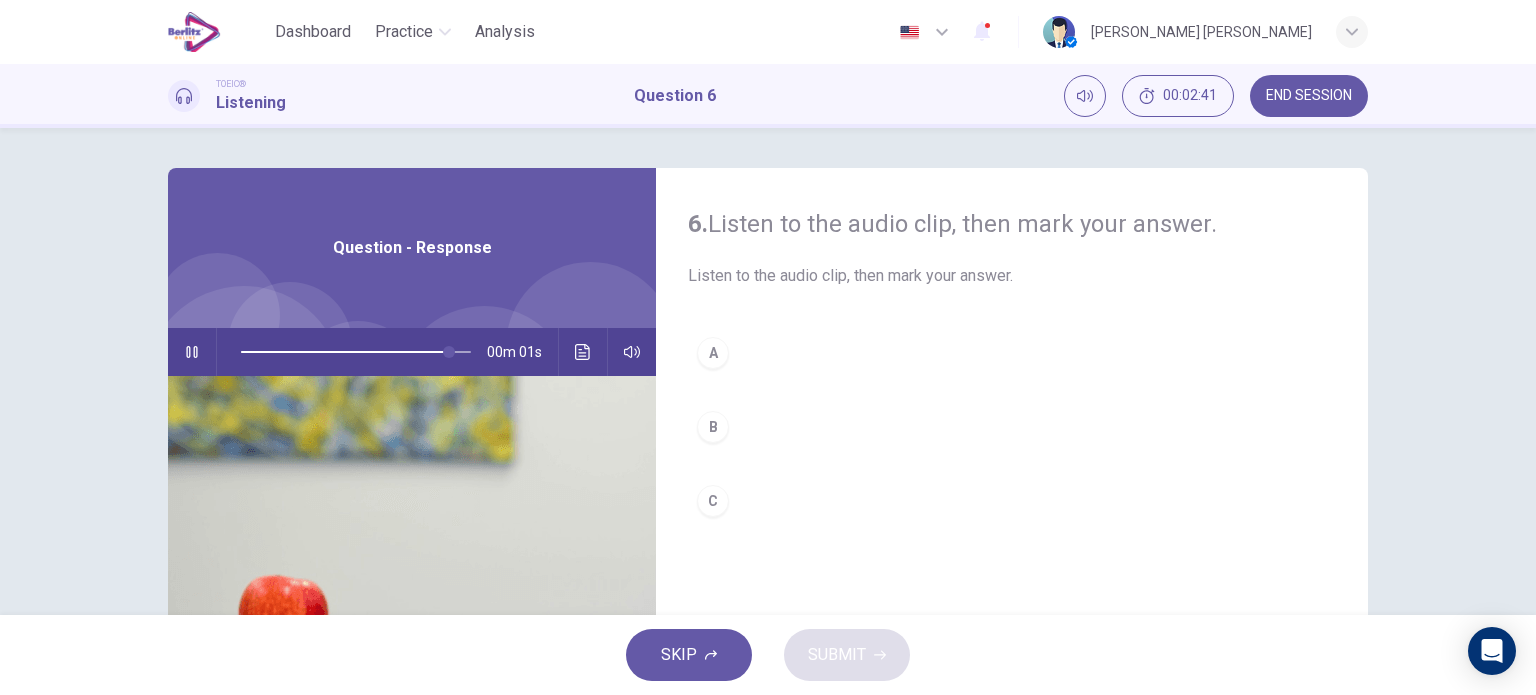 click on "C" at bounding box center [713, 501] 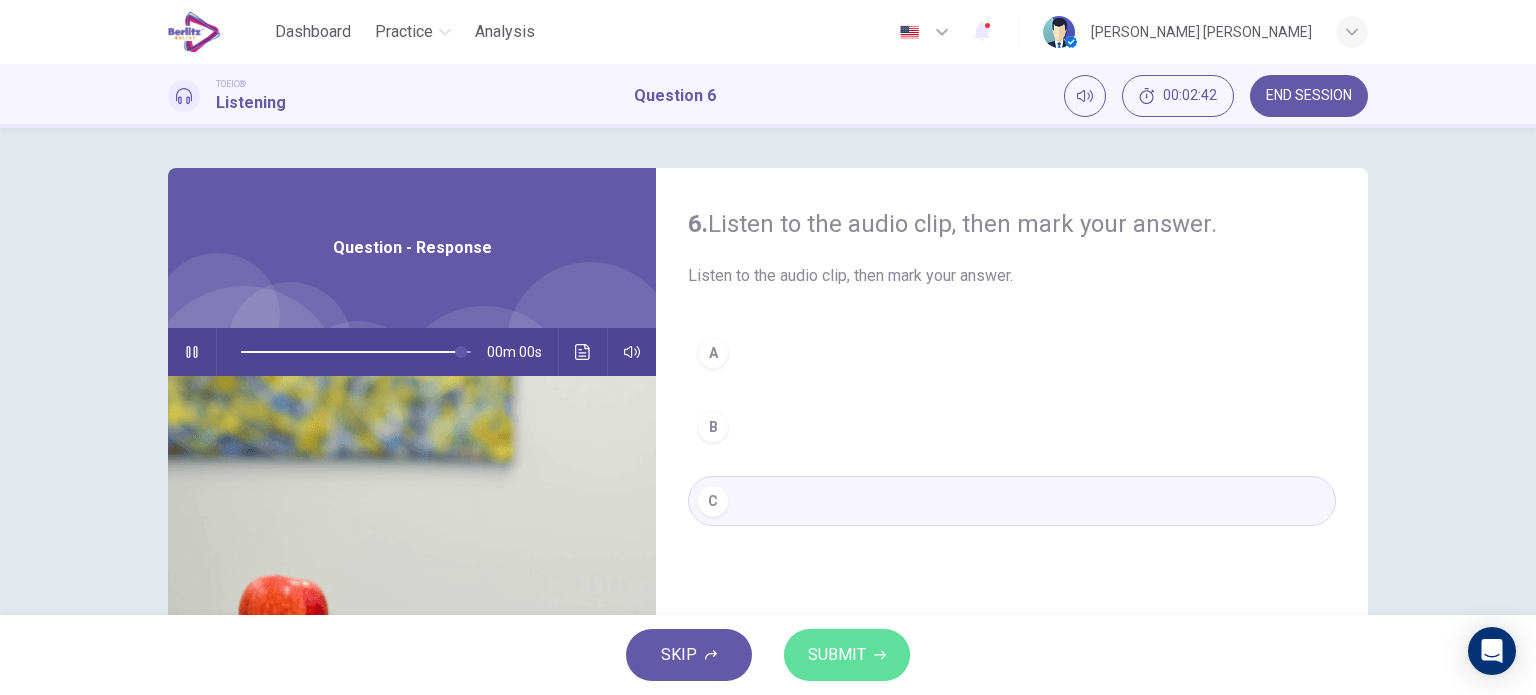 click on "SUBMIT" at bounding box center [837, 655] 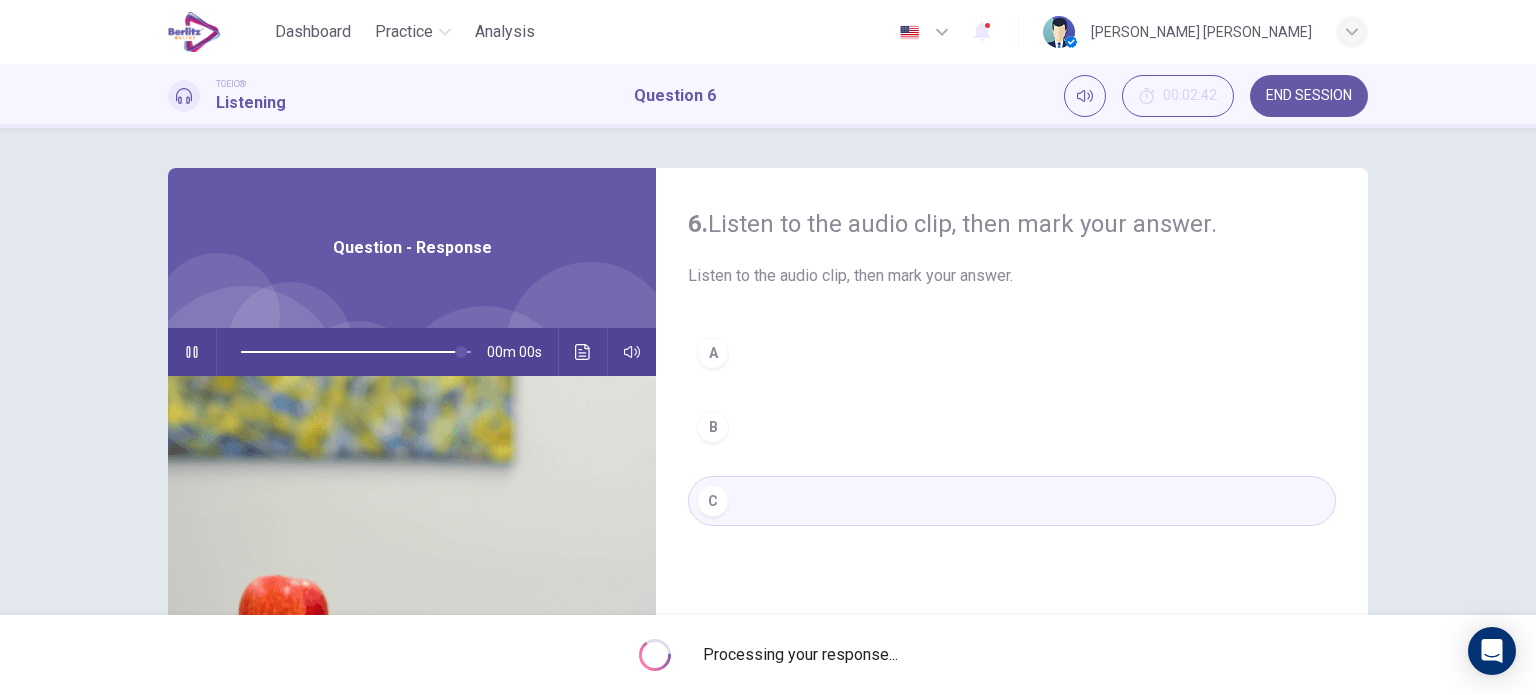 type on "*" 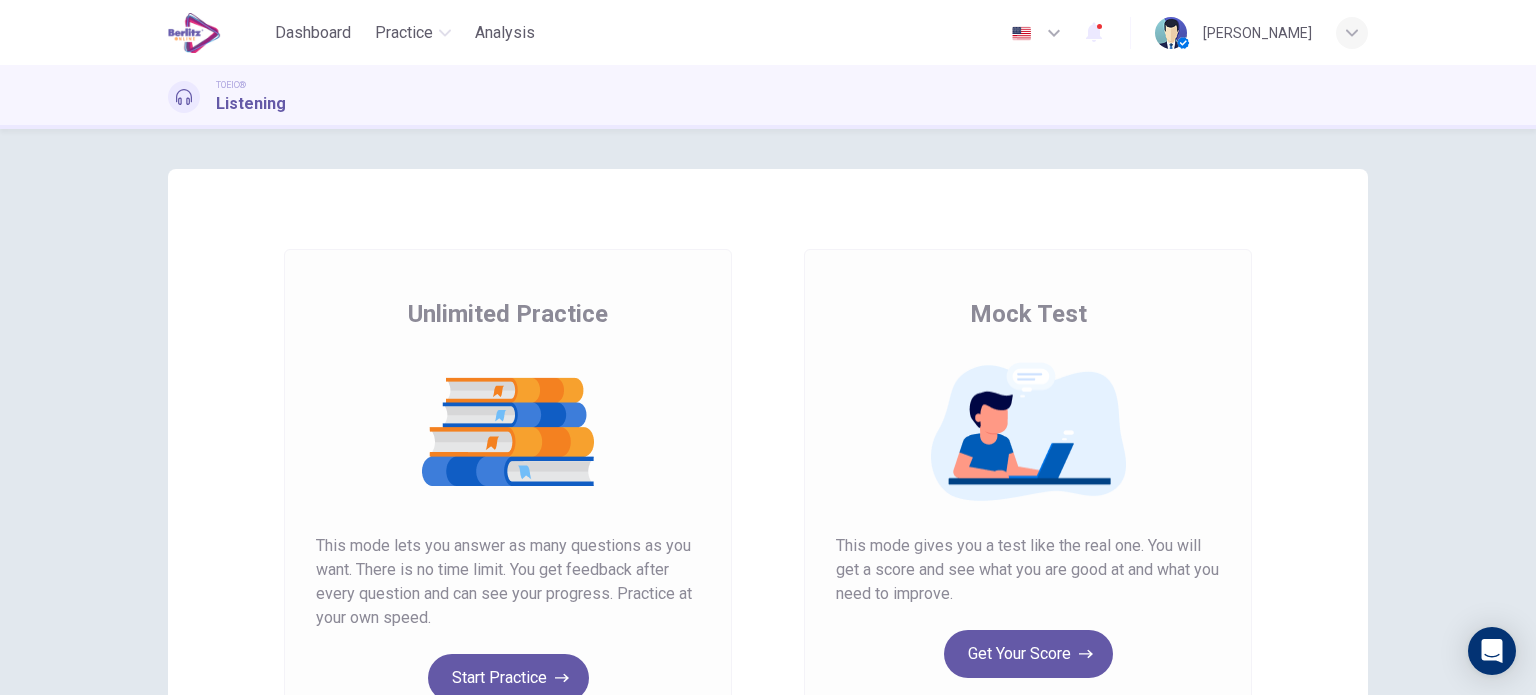 scroll, scrollTop: 0, scrollLeft: 0, axis: both 